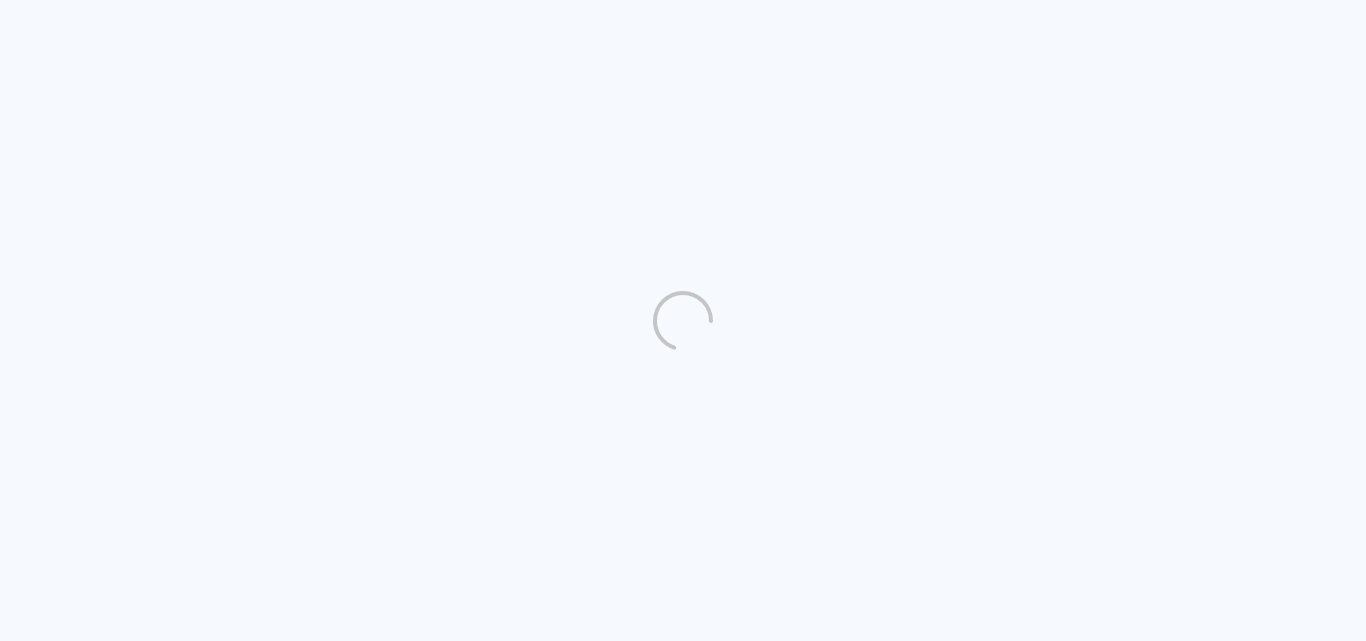 scroll, scrollTop: 0, scrollLeft: 0, axis: both 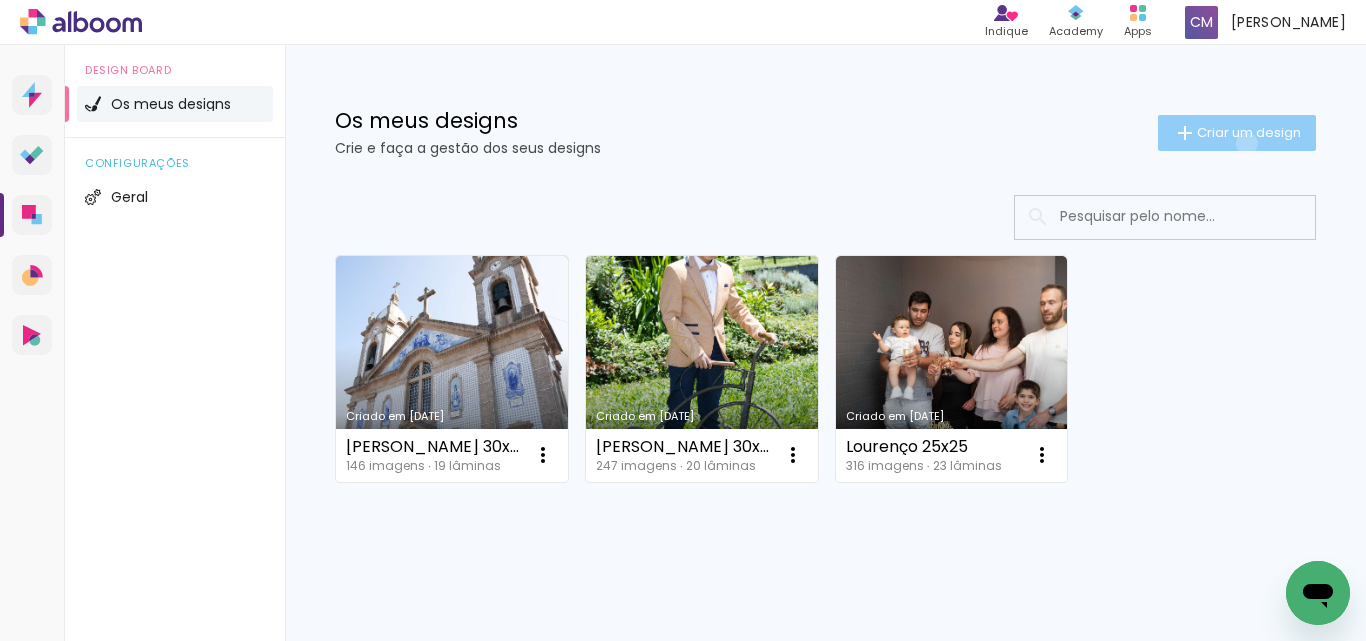 click on "Criar um design" 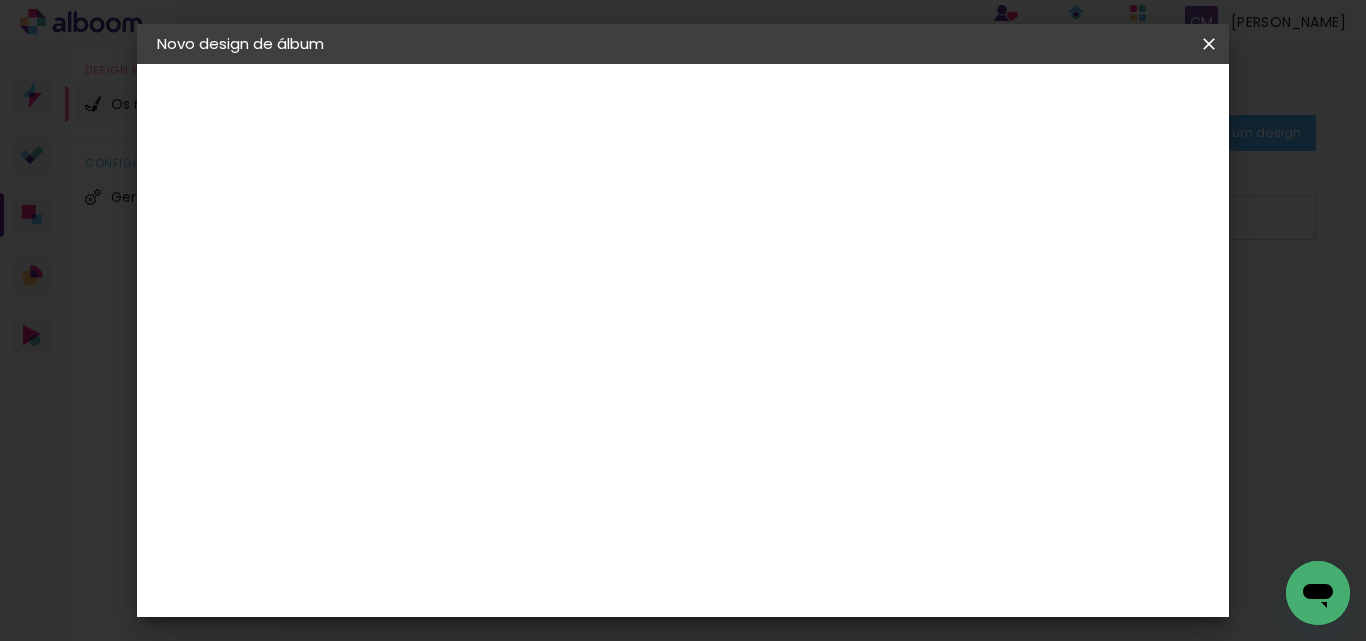 click at bounding box center (484, 268) 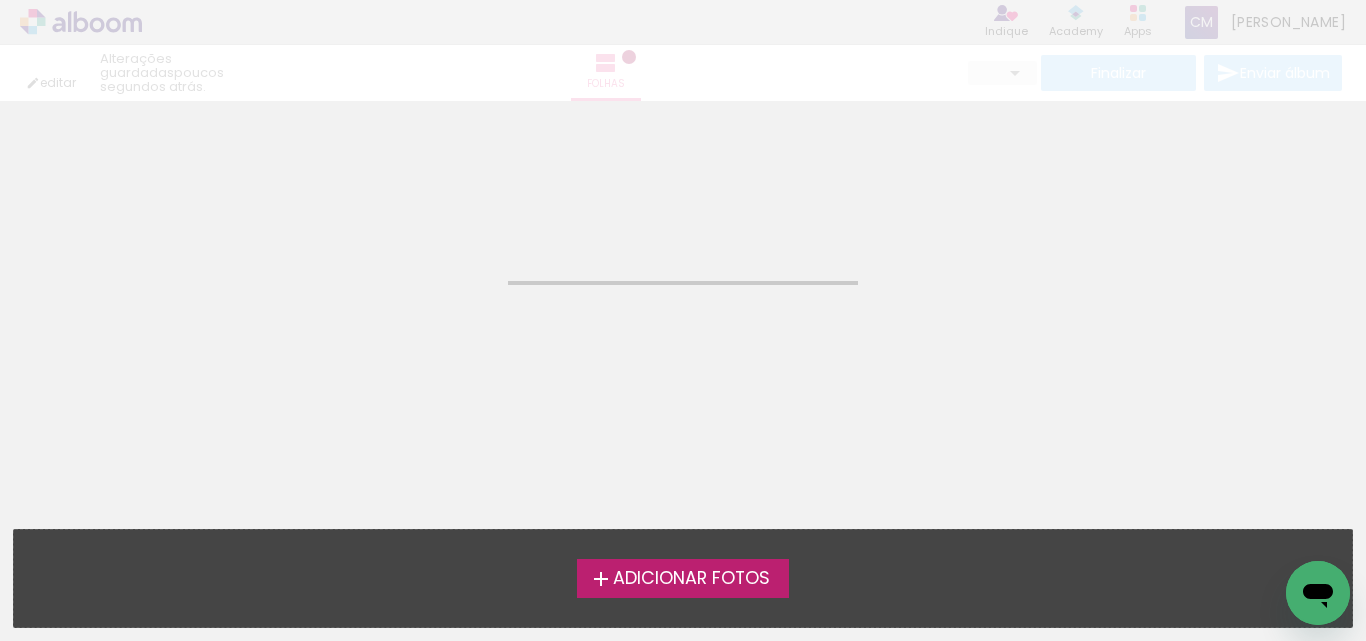 click on "Adicionar Fotos" at bounding box center [691, 579] 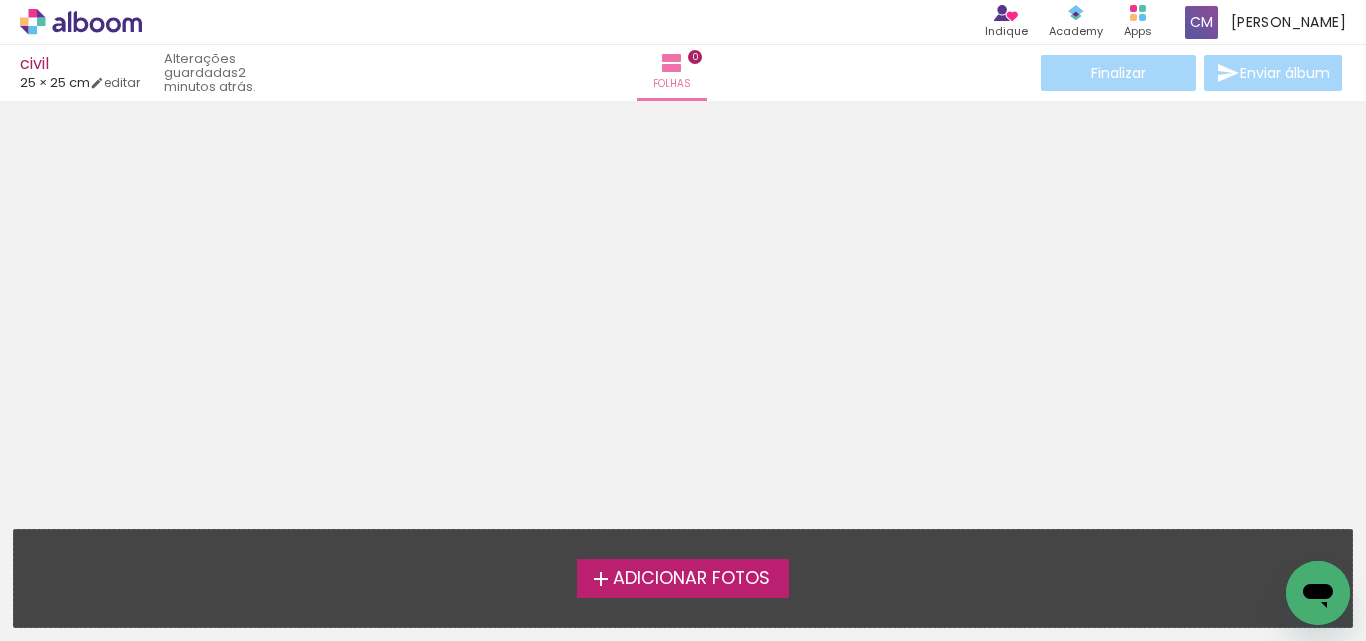 click on "Adicionar Fotos" at bounding box center [691, 579] 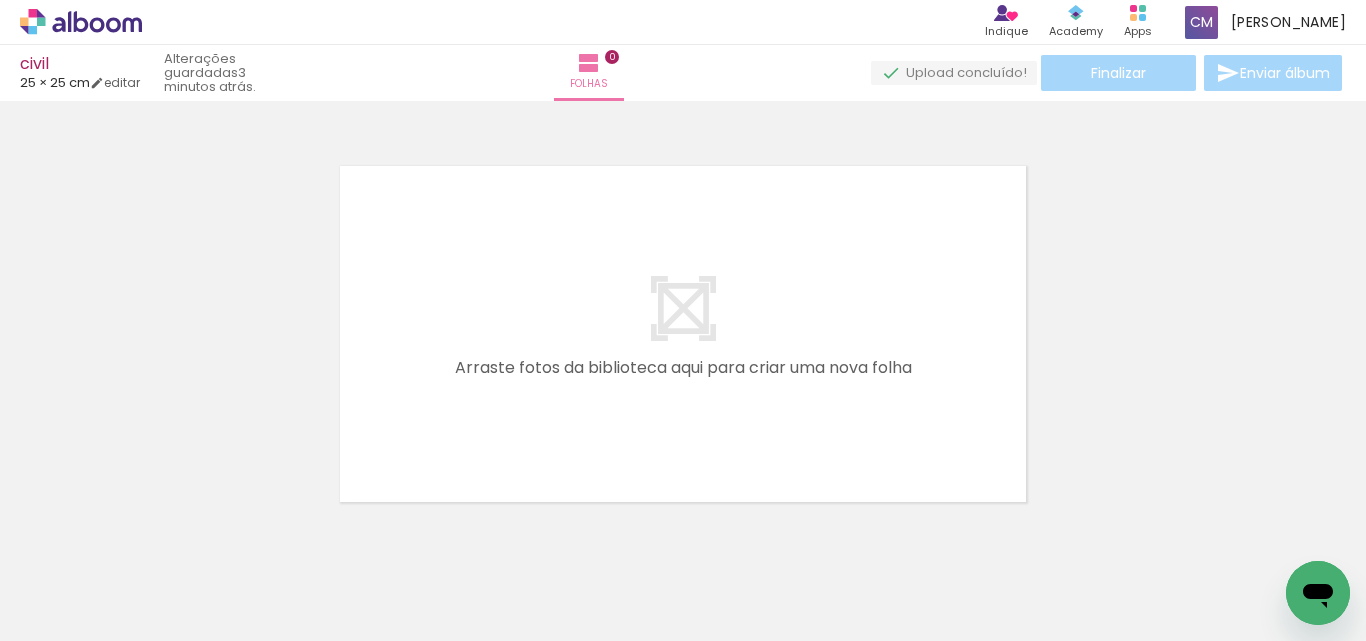 scroll, scrollTop: 26, scrollLeft: 0, axis: vertical 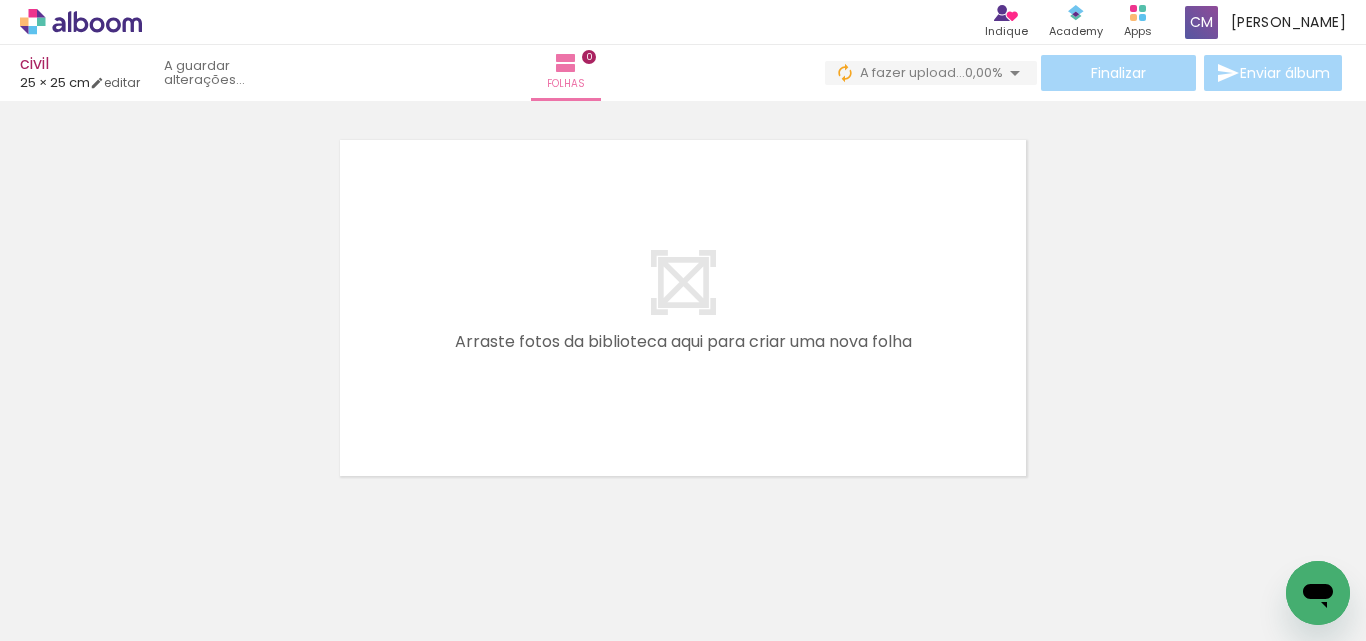 click on "Adicionar
Fotos" at bounding box center (71, 614) 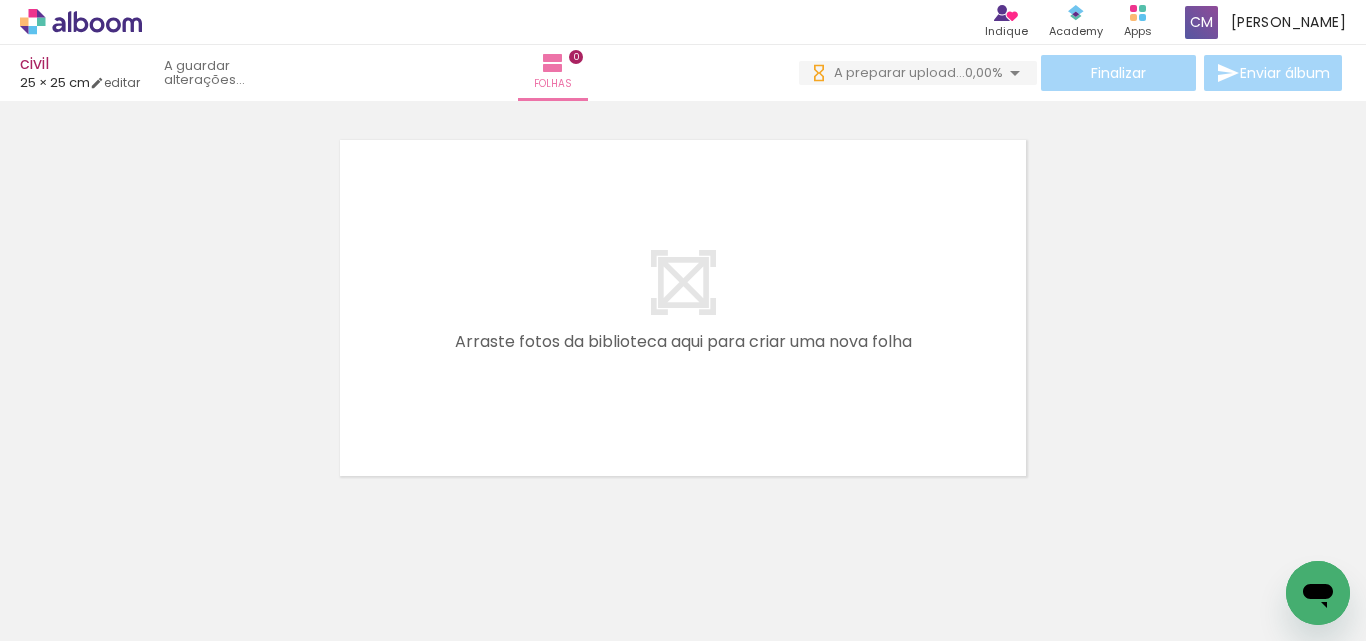 scroll, scrollTop: 0, scrollLeft: 0, axis: both 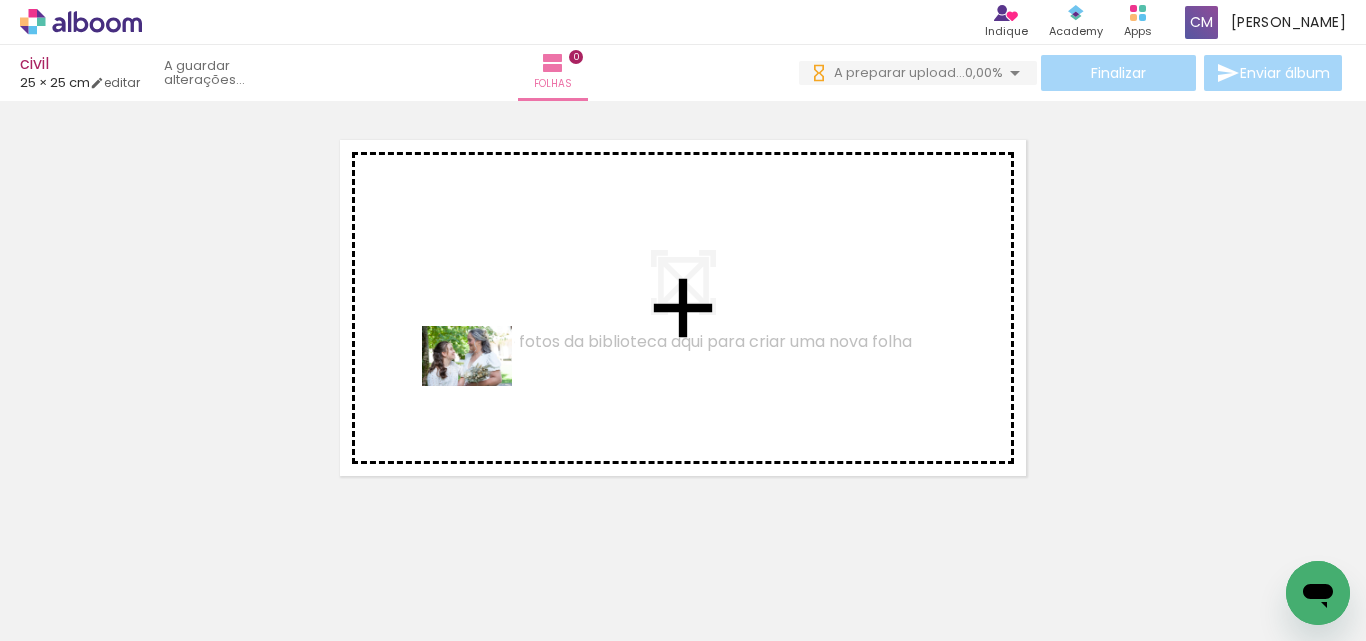 drag, startPoint x: 224, startPoint y: 592, endPoint x: 512, endPoint y: 362, distance: 368.57022 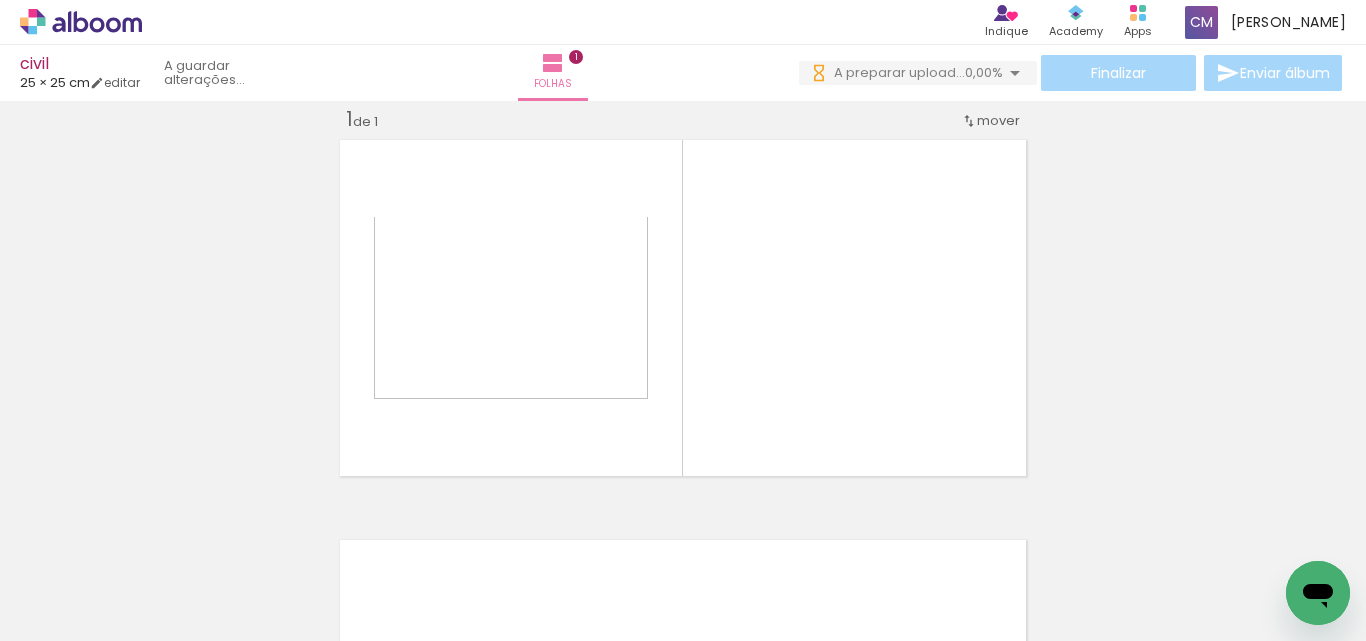 scroll, scrollTop: 26, scrollLeft: 0, axis: vertical 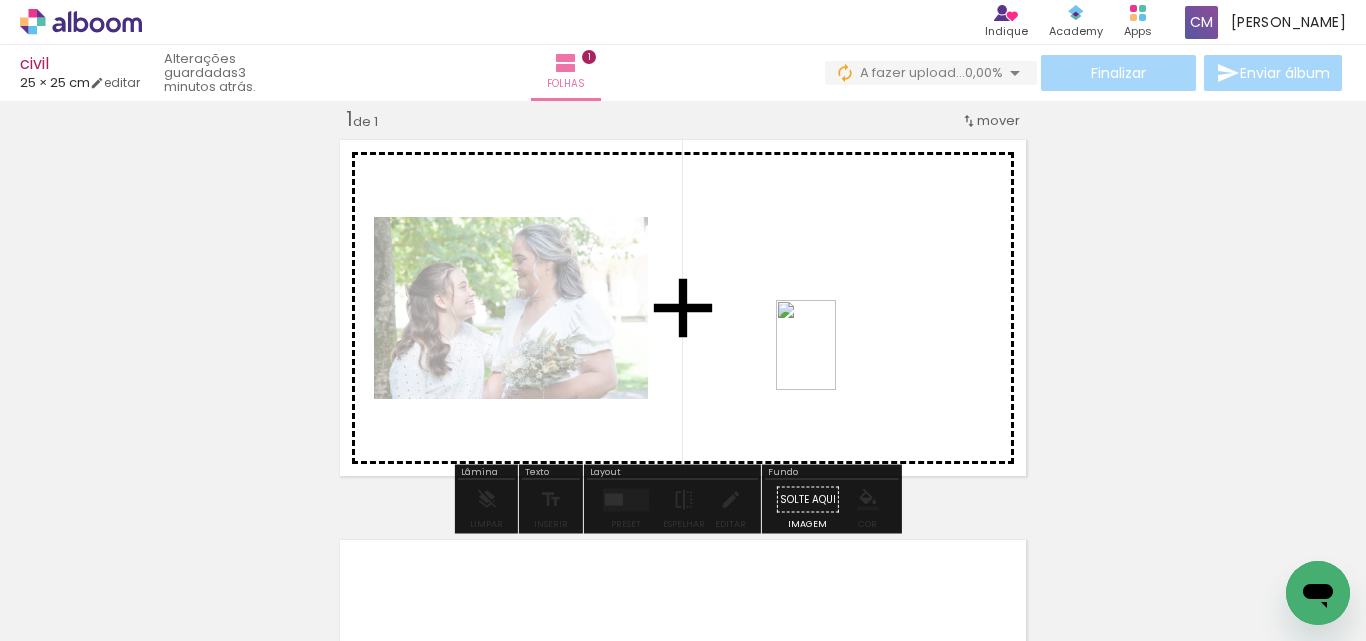 drag, startPoint x: 322, startPoint y: 566, endPoint x: 825, endPoint y: 396, distance: 530.95105 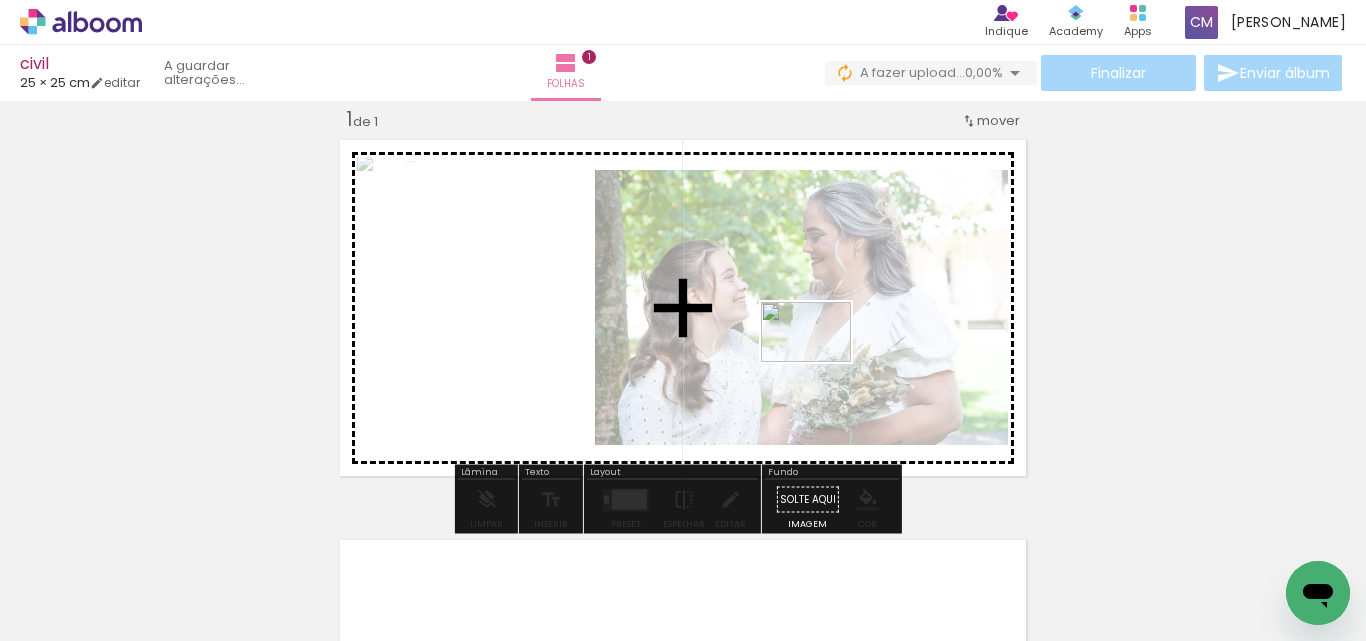 drag, startPoint x: 454, startPoint y: 581, endPoint x: 826, endPoint y: 357, distance: 434.23495 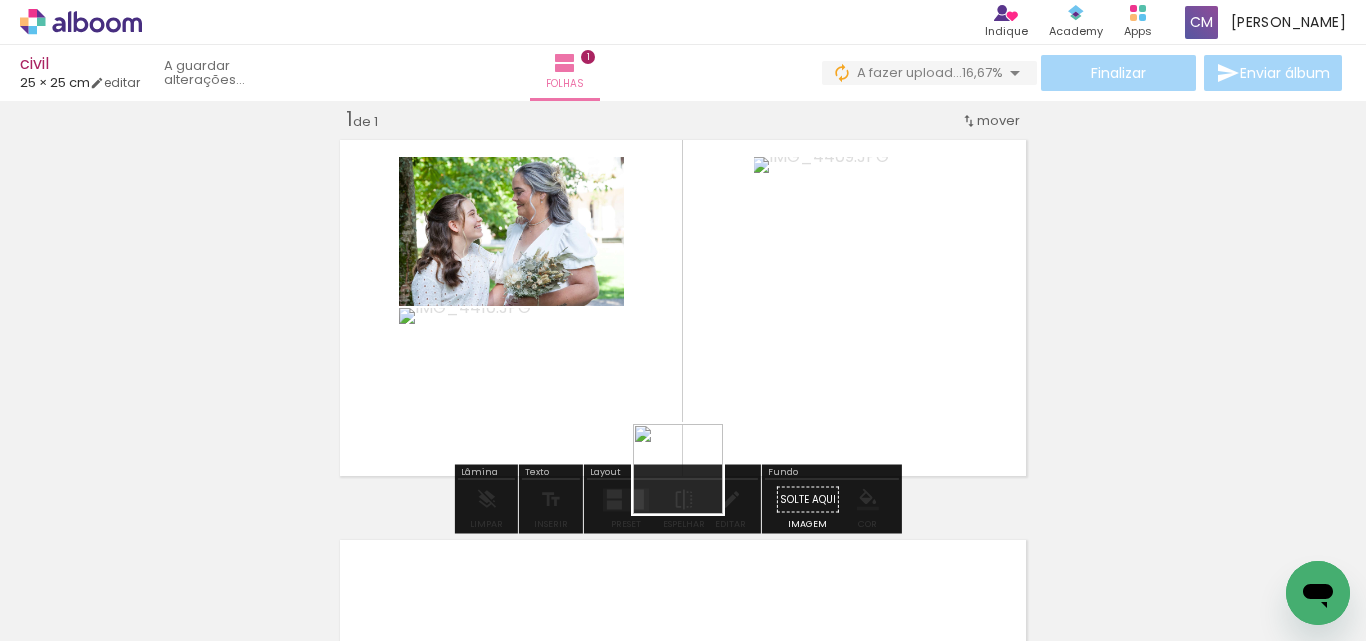 drag, startPoint x: 544, startPoint y: 592, endPoint x: 742, endPoint y: 493, distance: 221.37073 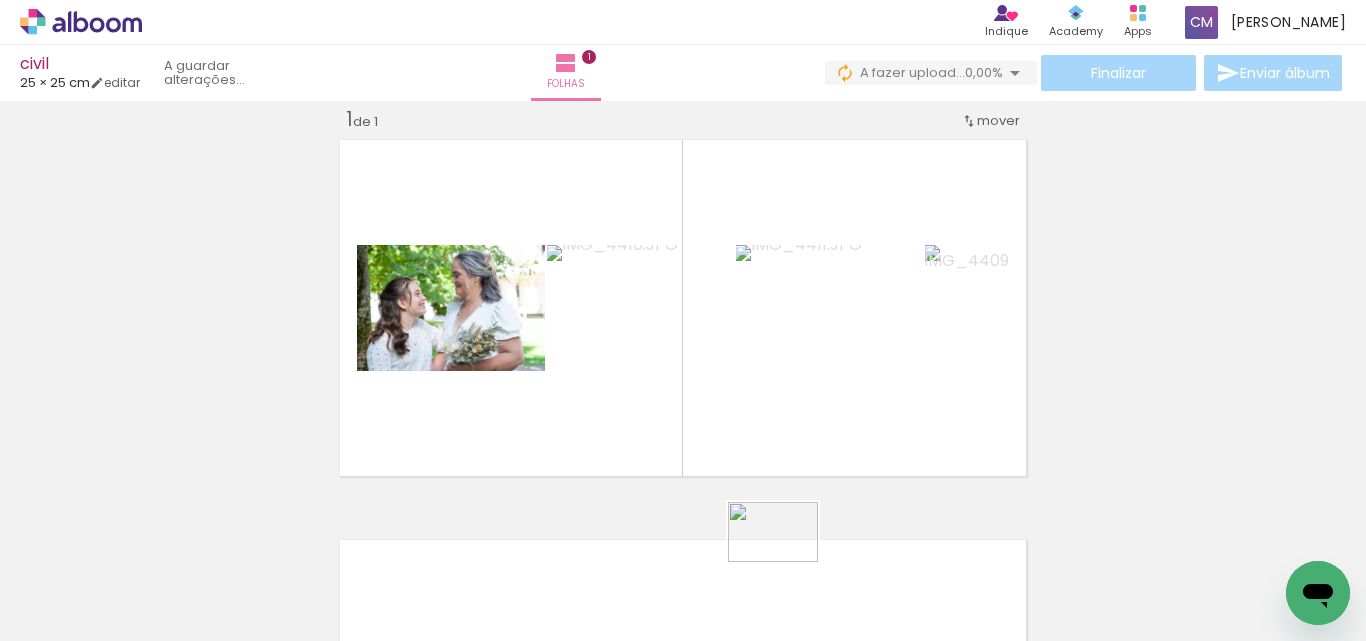 drag, startPoint x: 780, startPoint y: 587, endPoint x: 788, endPoint y: 562, distance: 26.24881 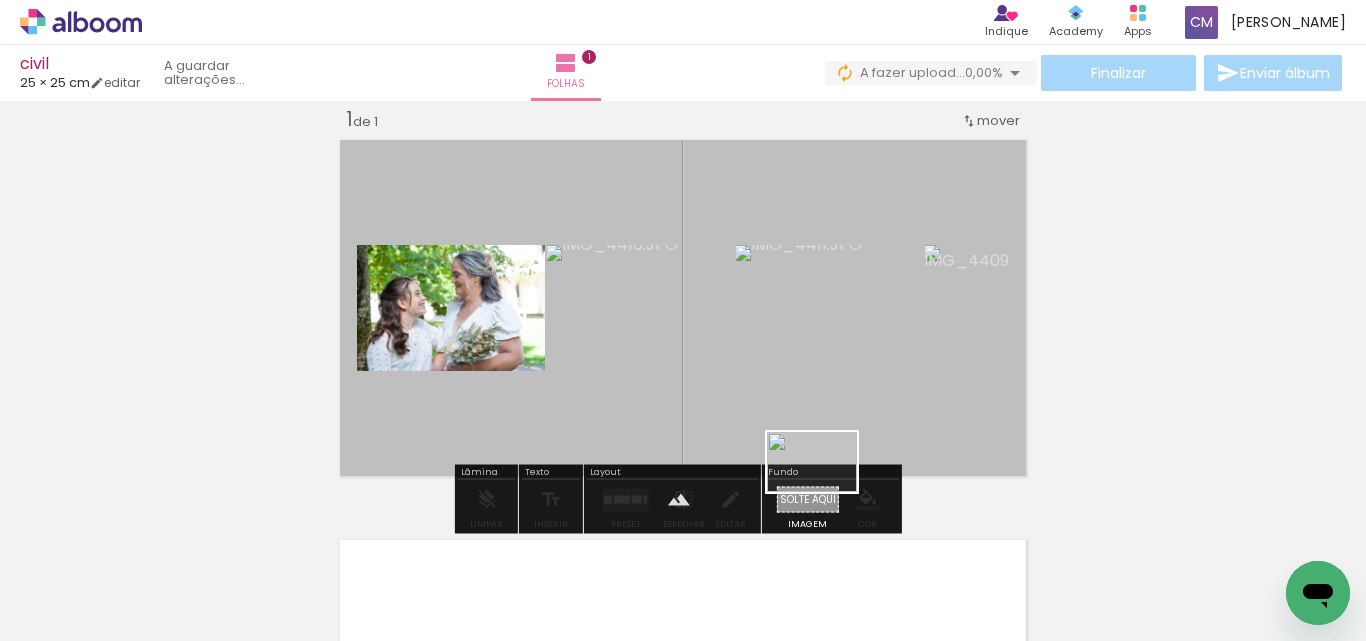 drag, startPoint x: 780, startPoint y: 589, endPoint x: 827, endPoint y: 492, distance: 107.78683 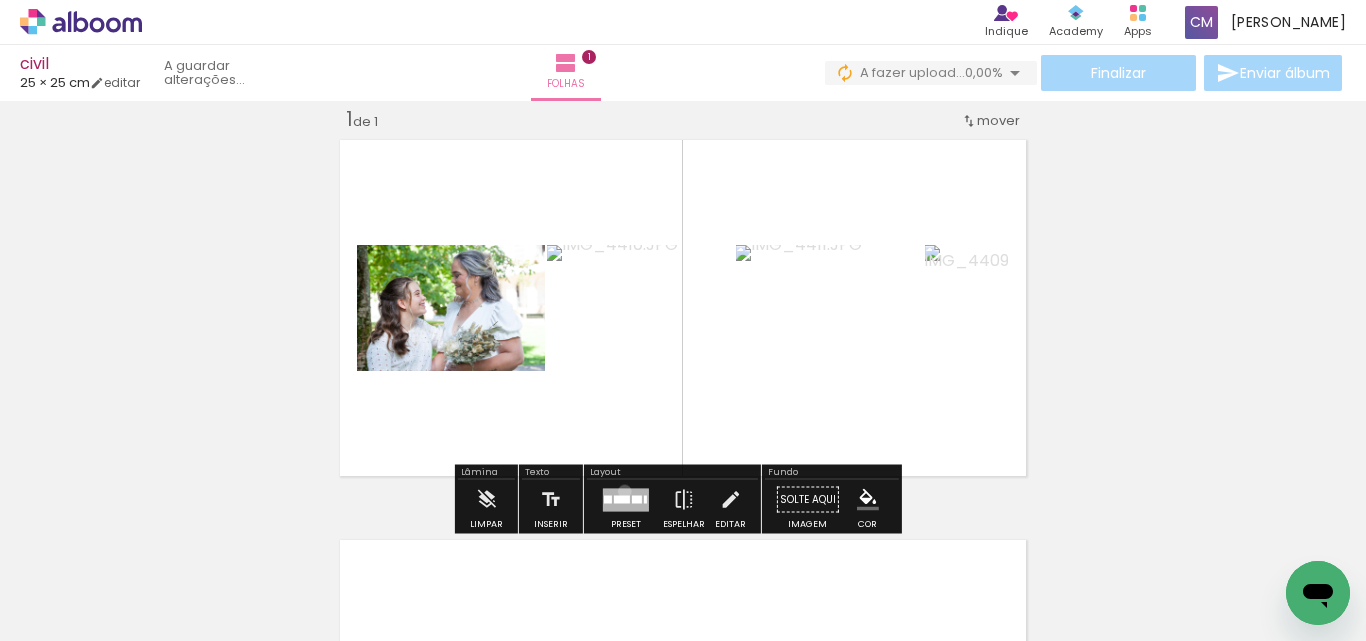 click at bounding box center [626, 499] 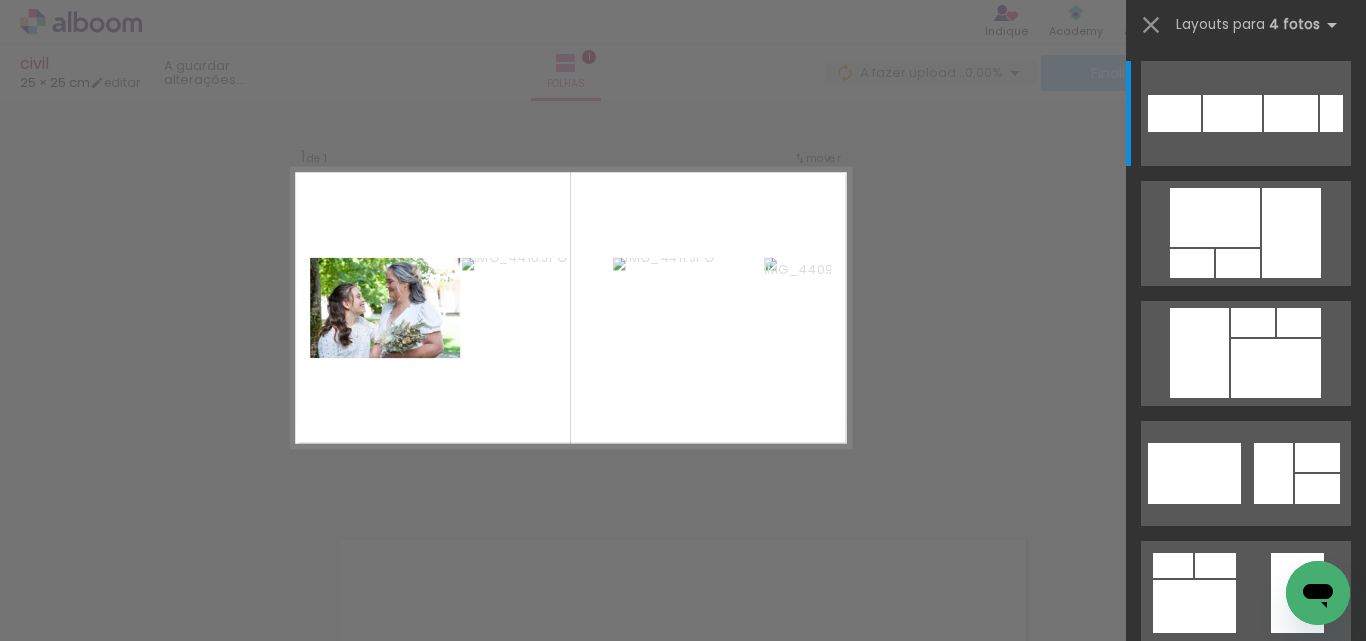 scroll, scrollTop: 25, scrollLeft: 0, axis: vertical 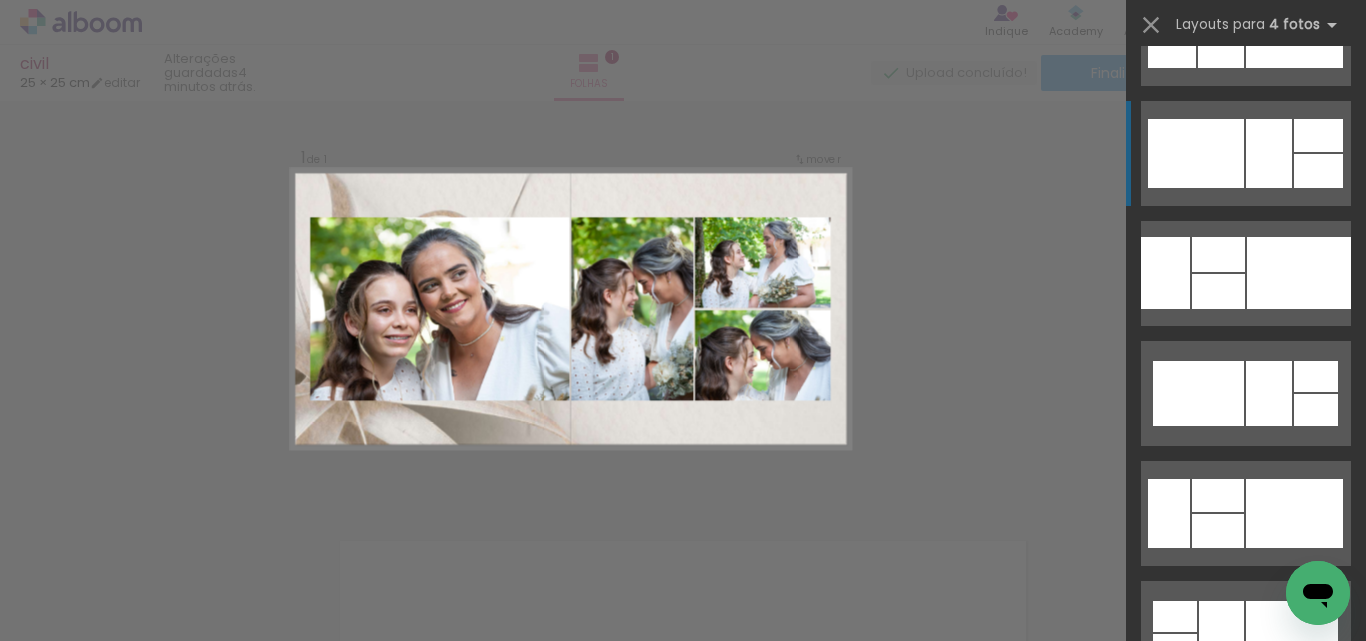 click at bounding box center (1291, -14887) 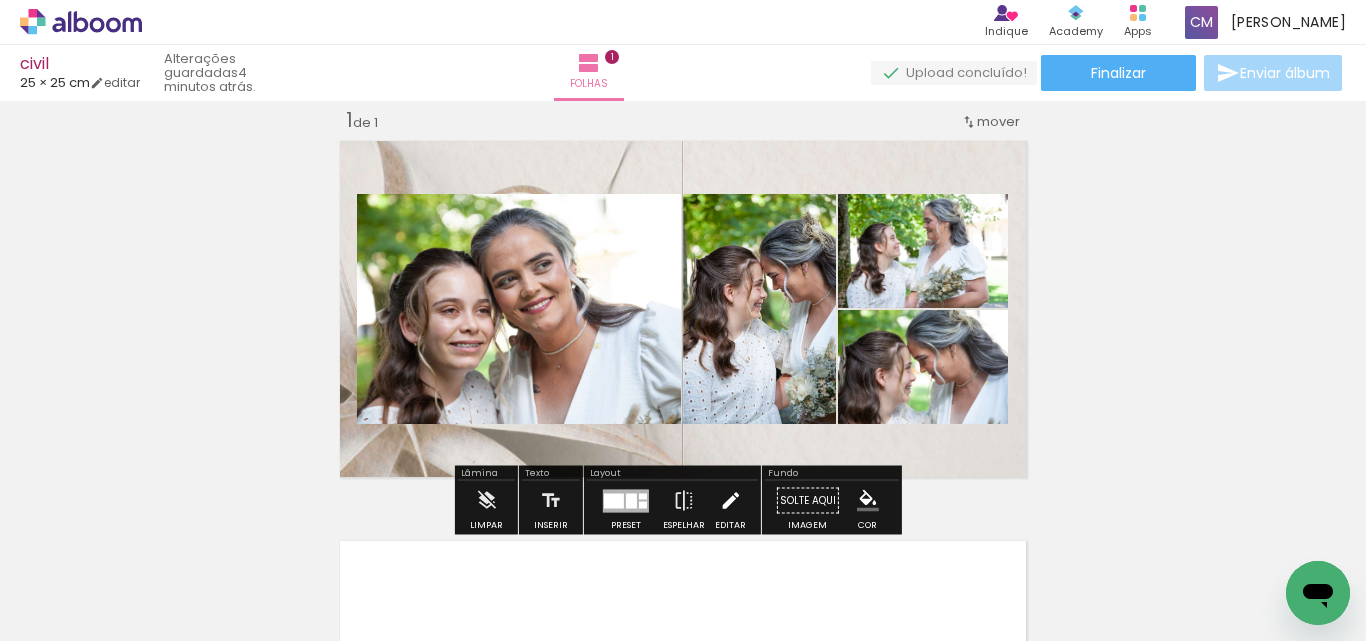 click at bounding box center [730, 501] 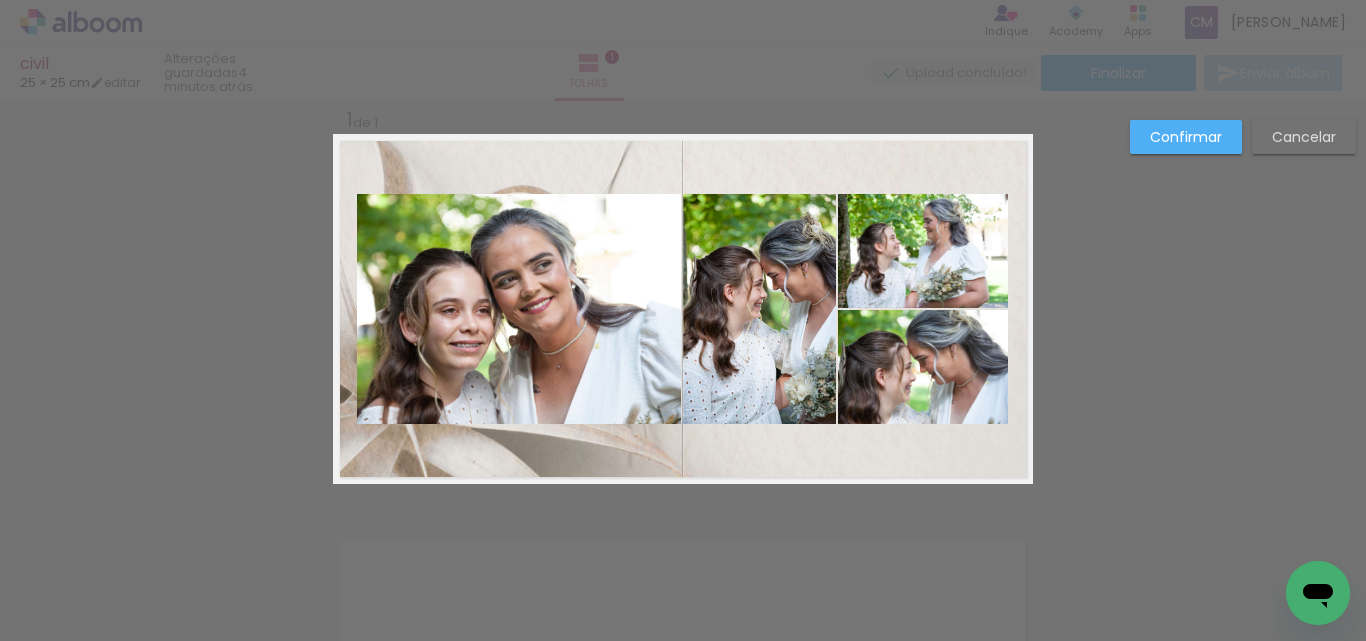 scroll, scrollTop: 26, scrollLeft: 0, axis: vertical 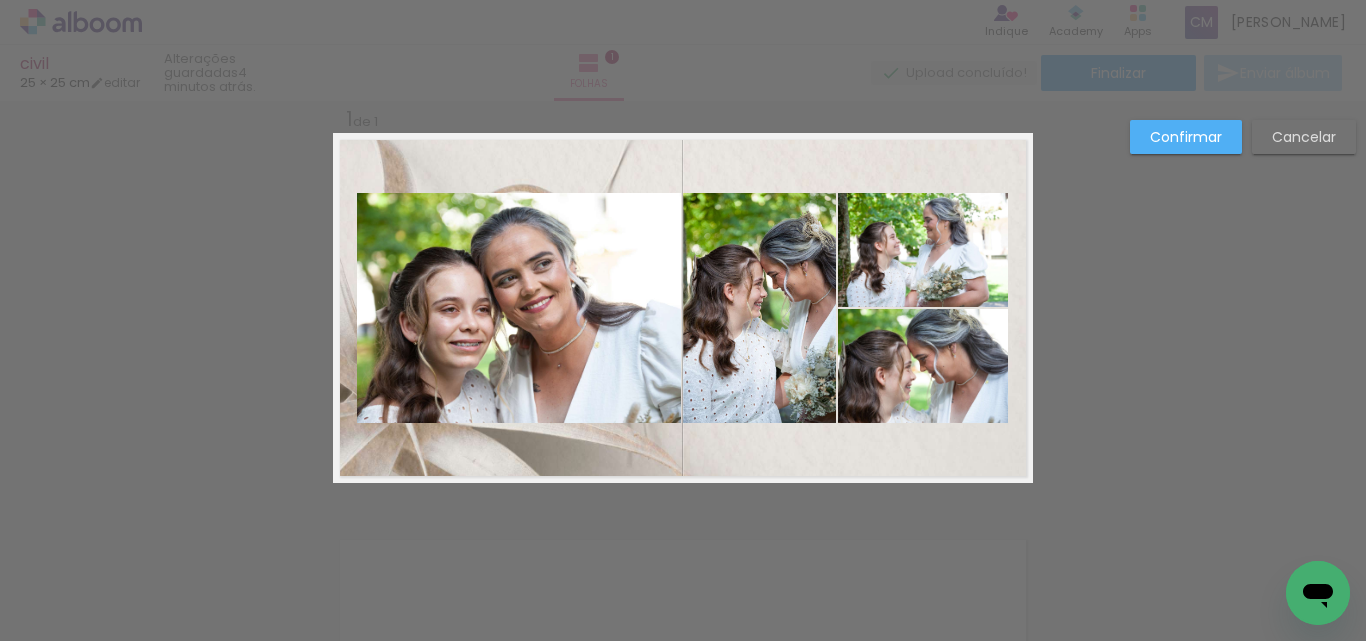 click 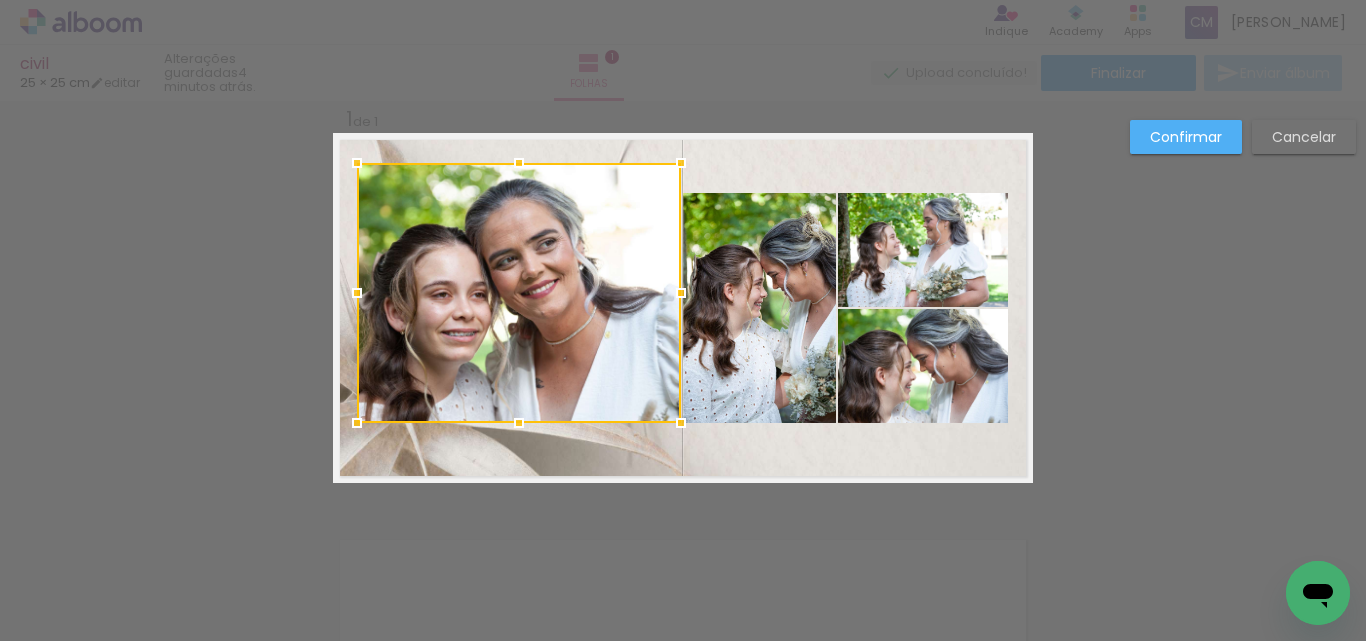 drag, startPoint x: 517, startPoint y: 191, endPoint x: 519, endPoint y: 161, distance: 30.066593 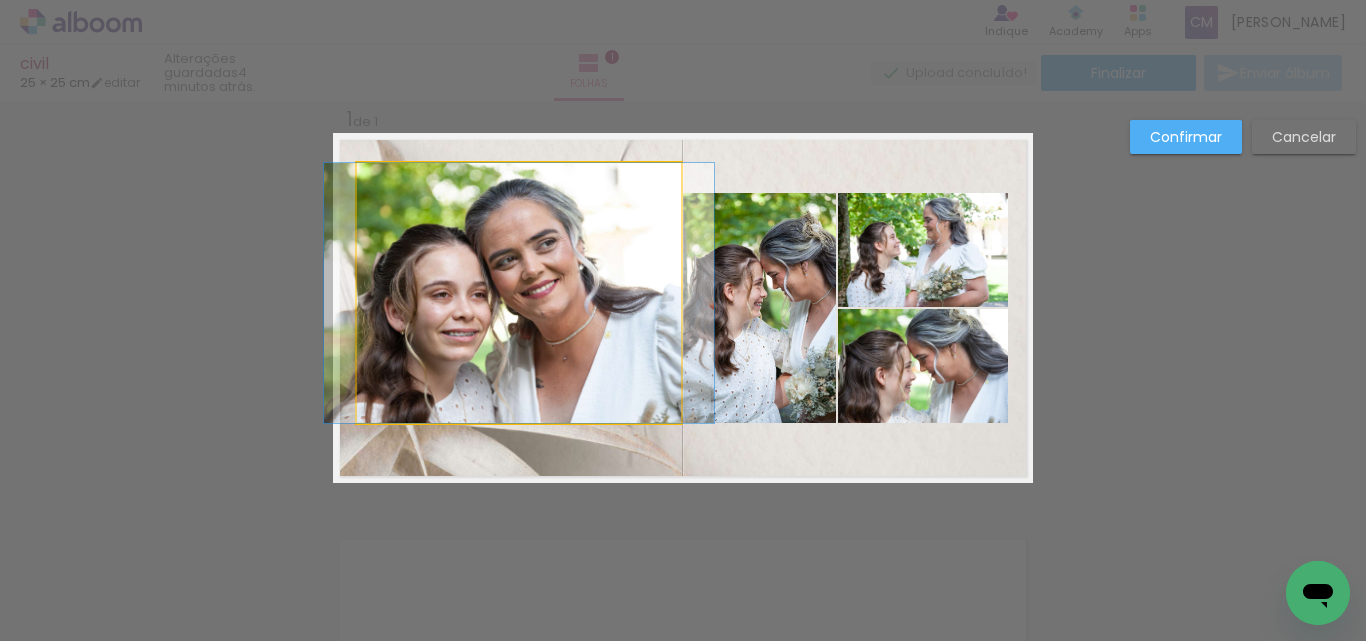 click 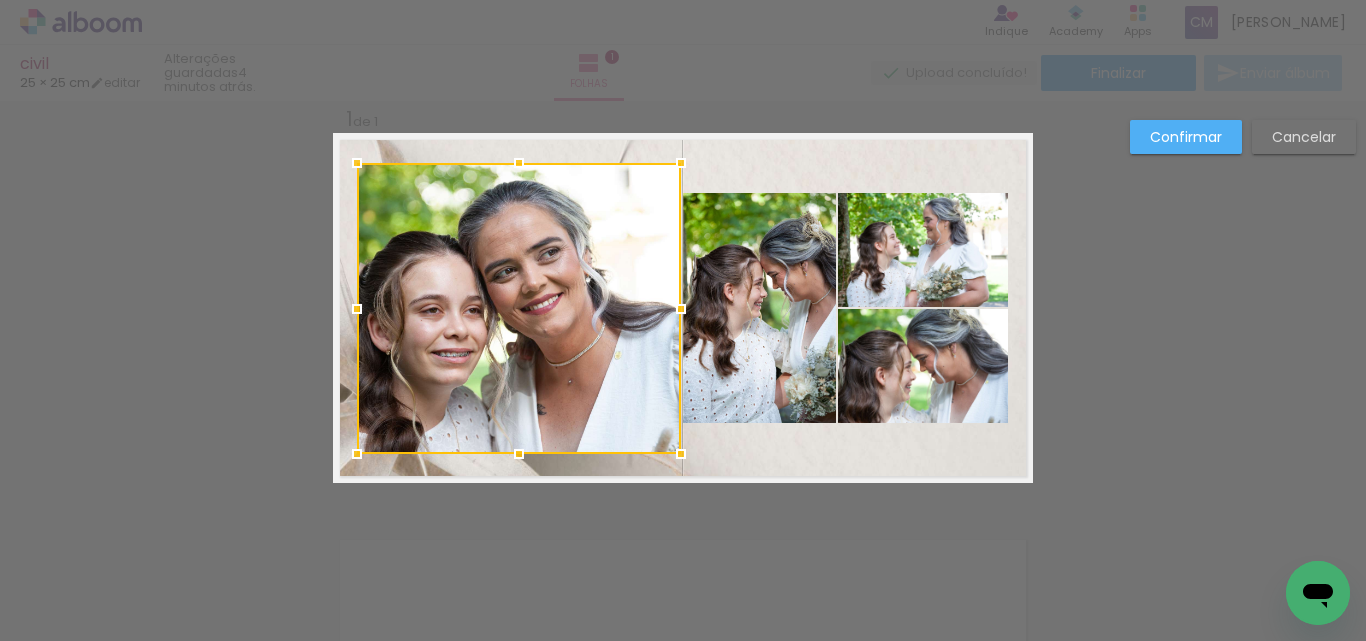 drag, startPoint x: 509, startPoint y: 429, endPoint x: 508, endPoint y: 460, distance: 31.016125 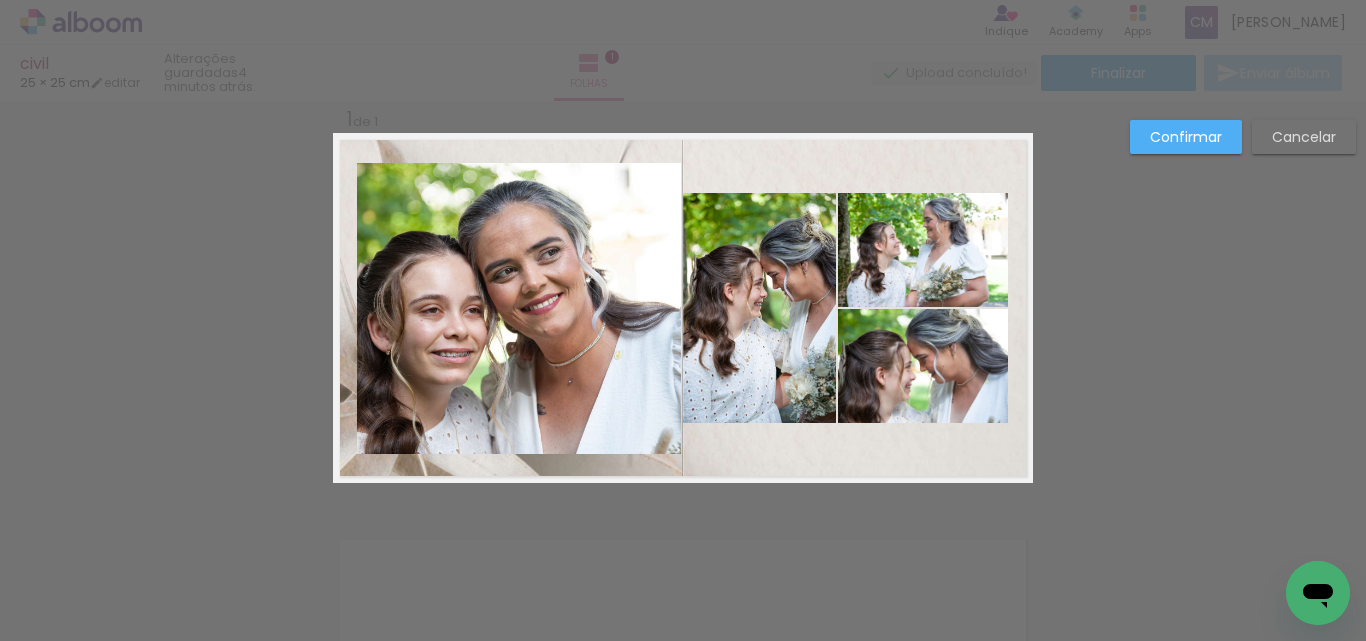 click 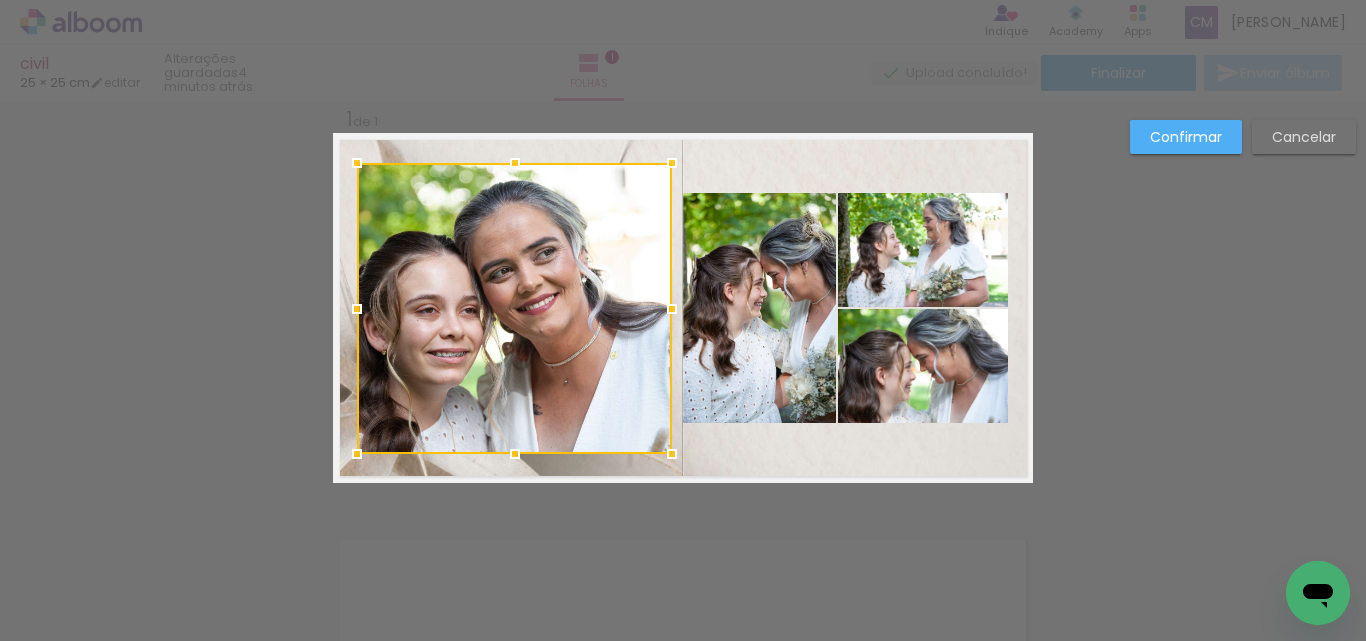click at bounding box center [672, 309] 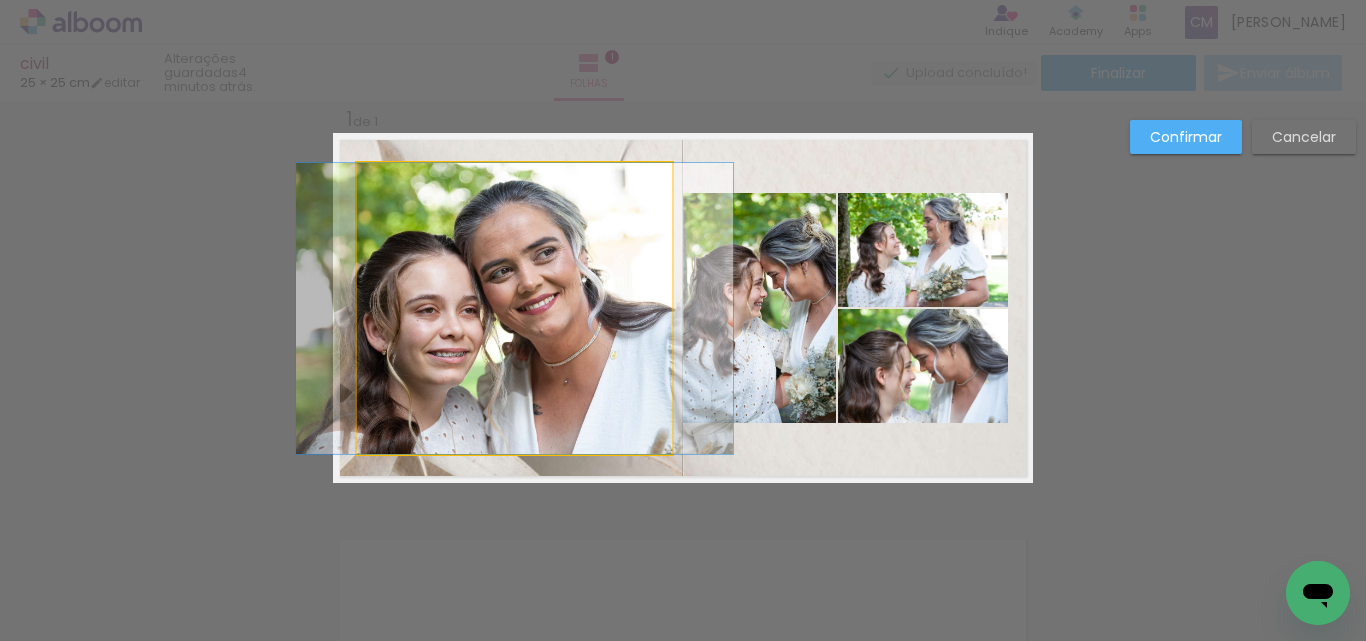click 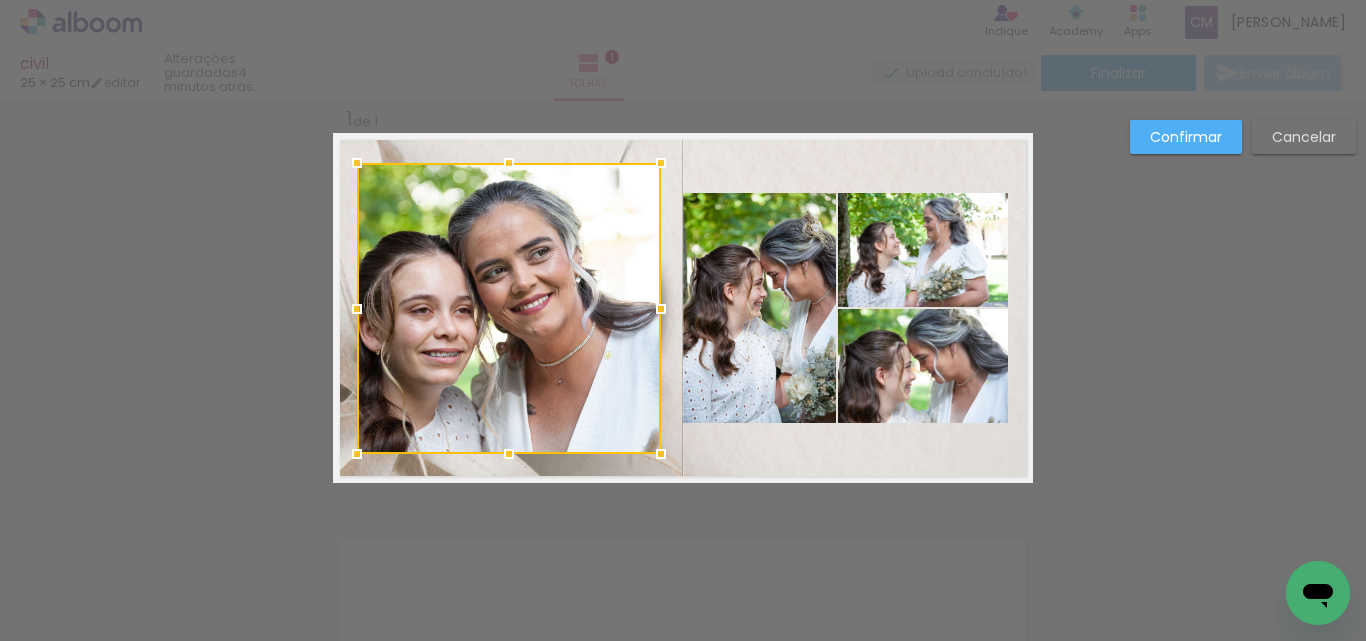 drag, startPoint x: 670, startPoint y: 313, endPoint x: 659, endPoint y: 314, distance: 11.045361 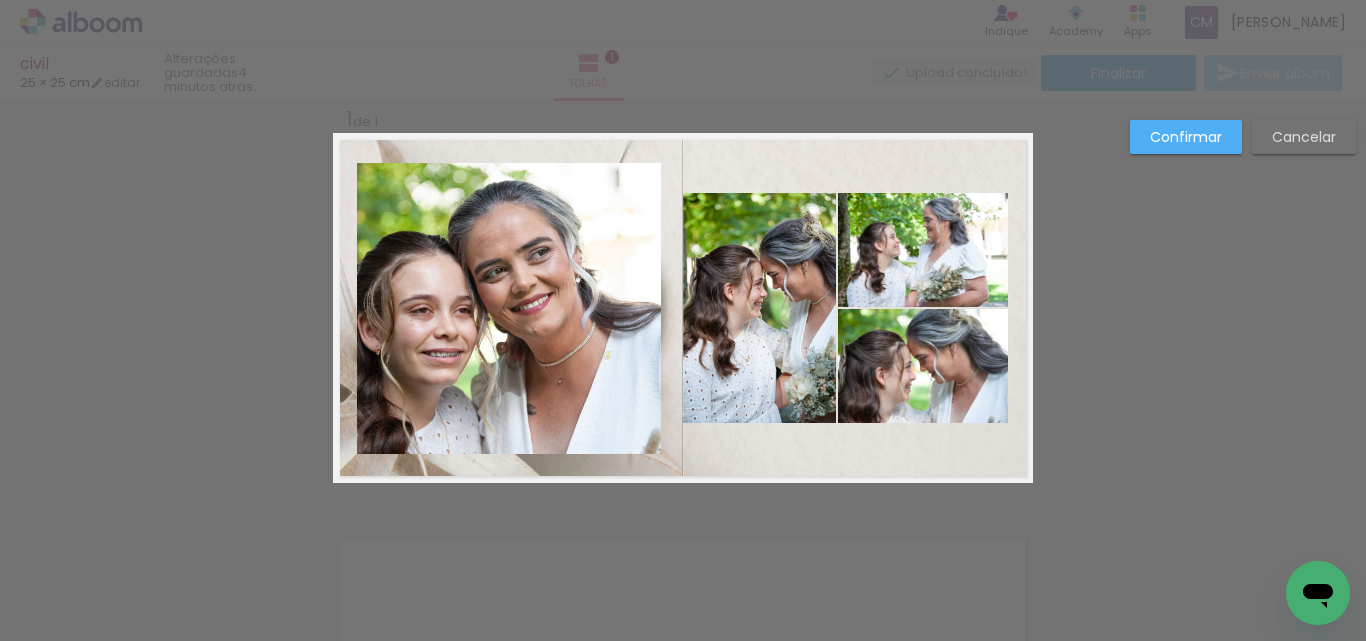 click on "Confirmar" at bounding box center (0, 0) 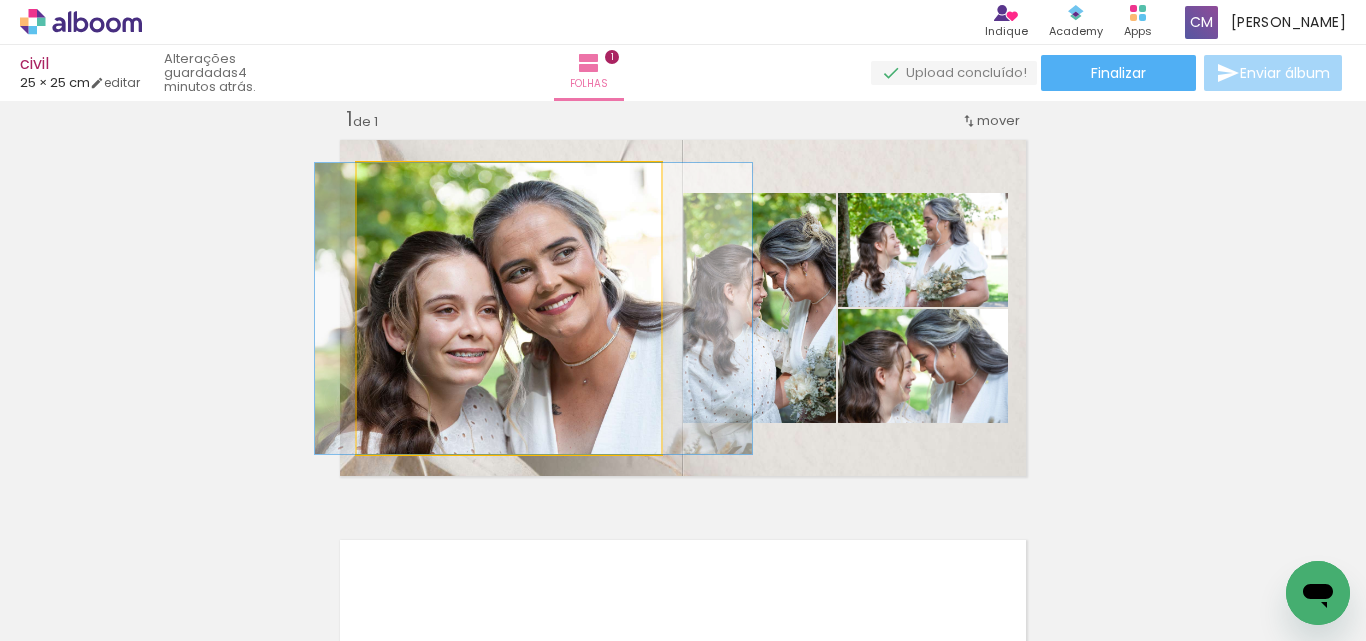 drag, startPoint x: 487, startPoint y: 333, endPoint x: 512, endPoint y: 333, distance: 25 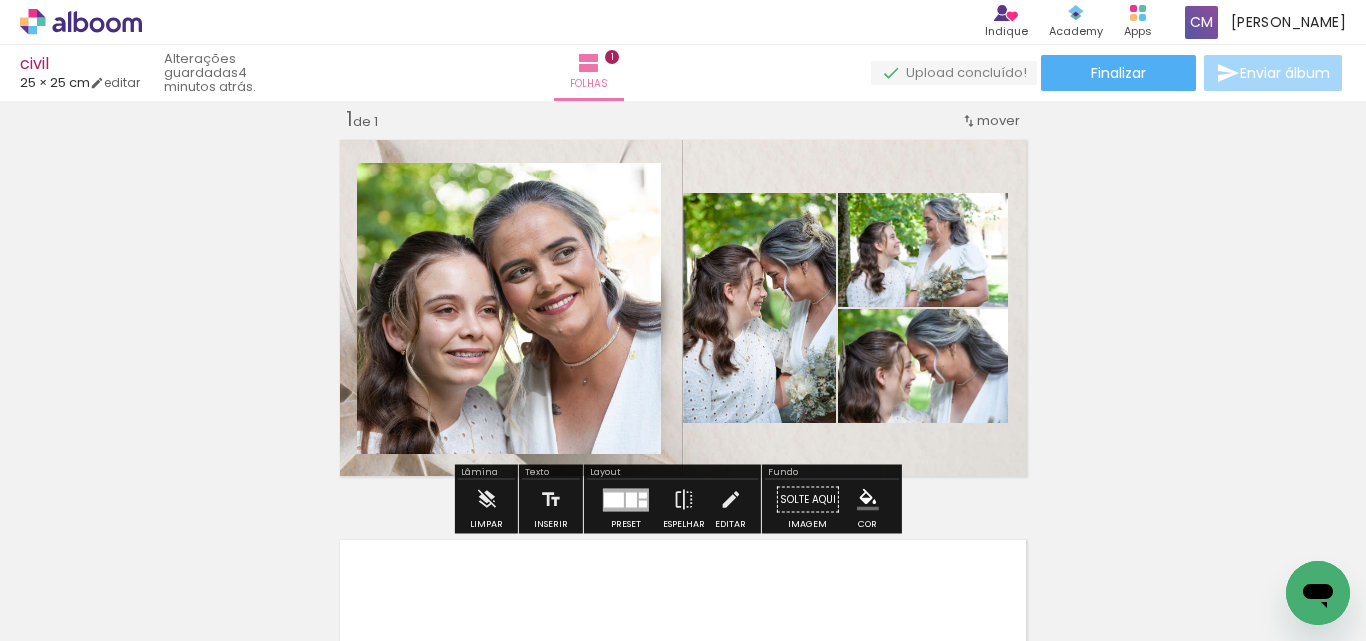 click on "Inserir folha 1  de 1" at bounding box center (683, 482) 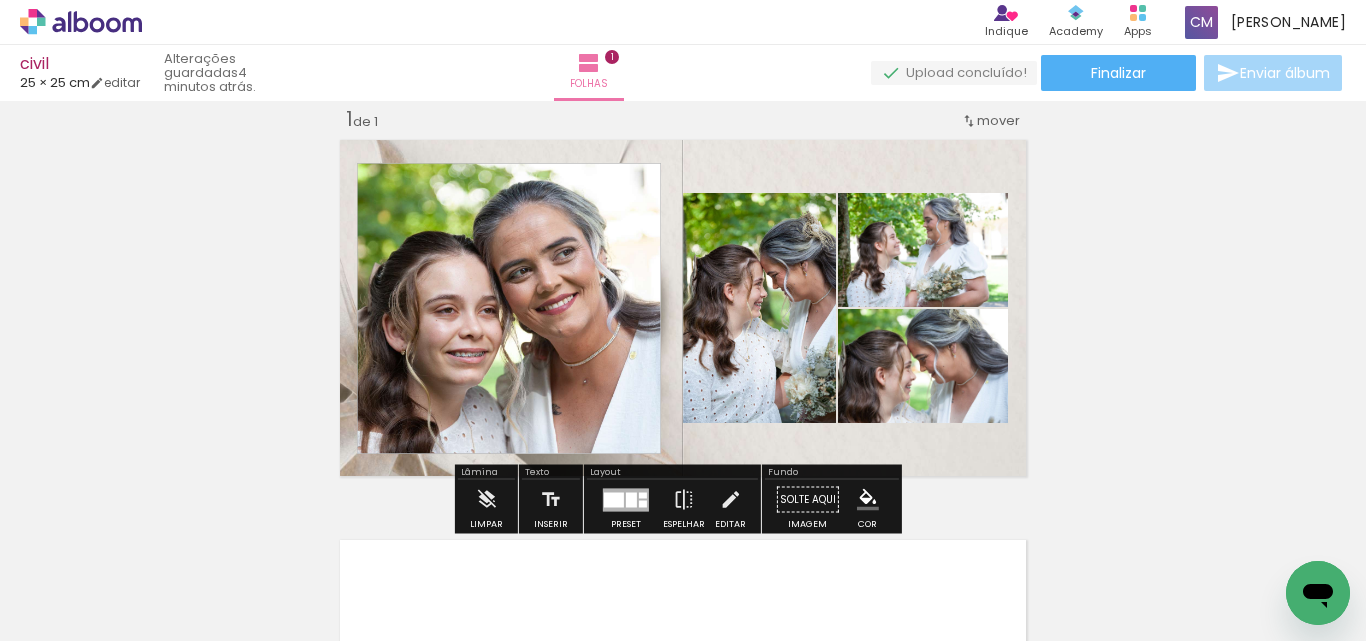 click at bounding box center [0, 0] 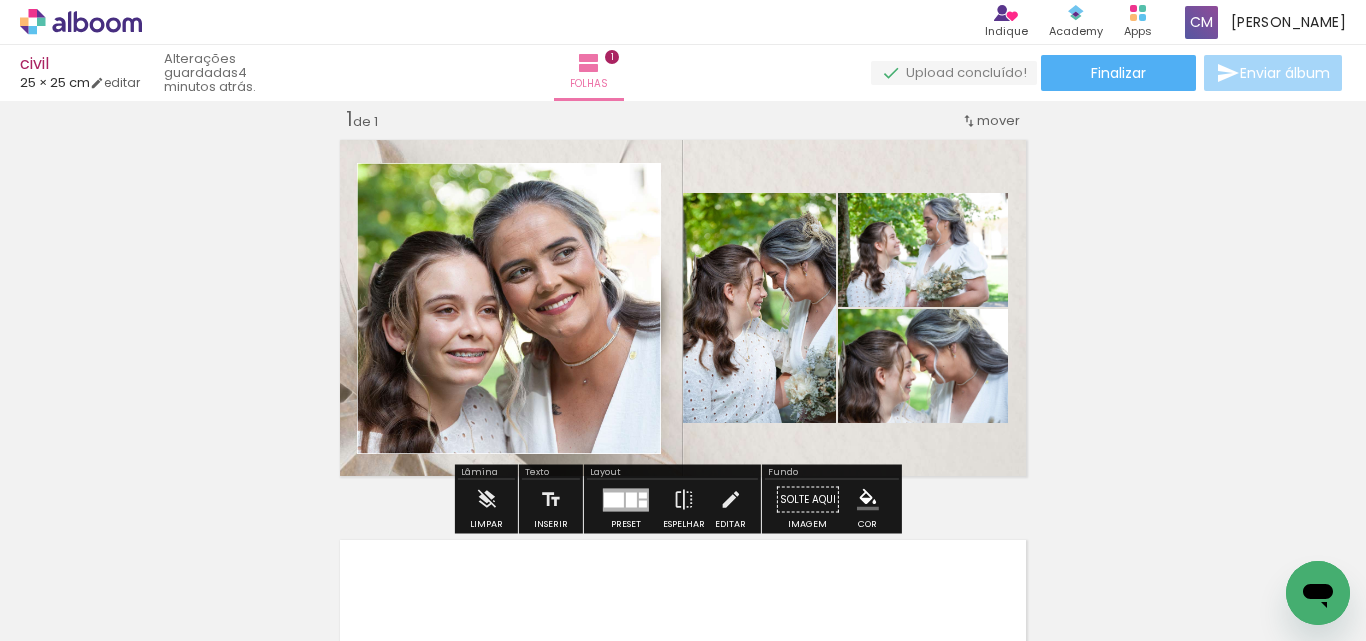 click at bounding box center (0, 0) 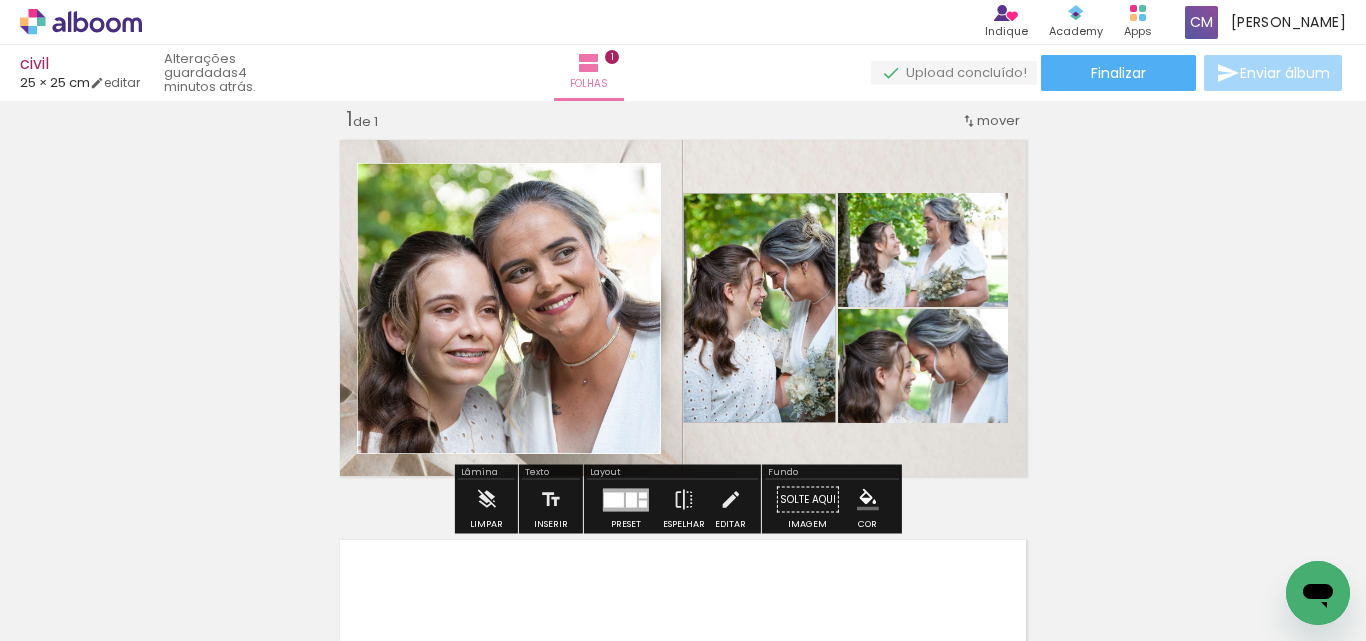 click at bounding box center [0, 0] 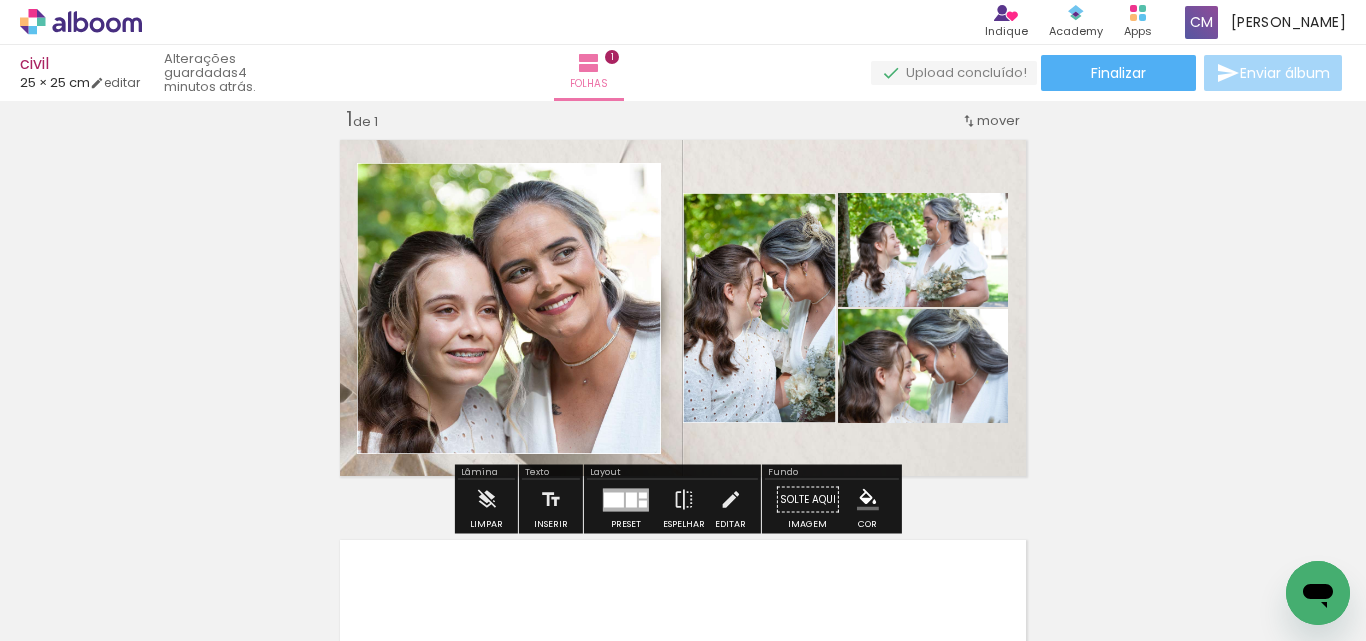 click at bounding box center (902, 292) 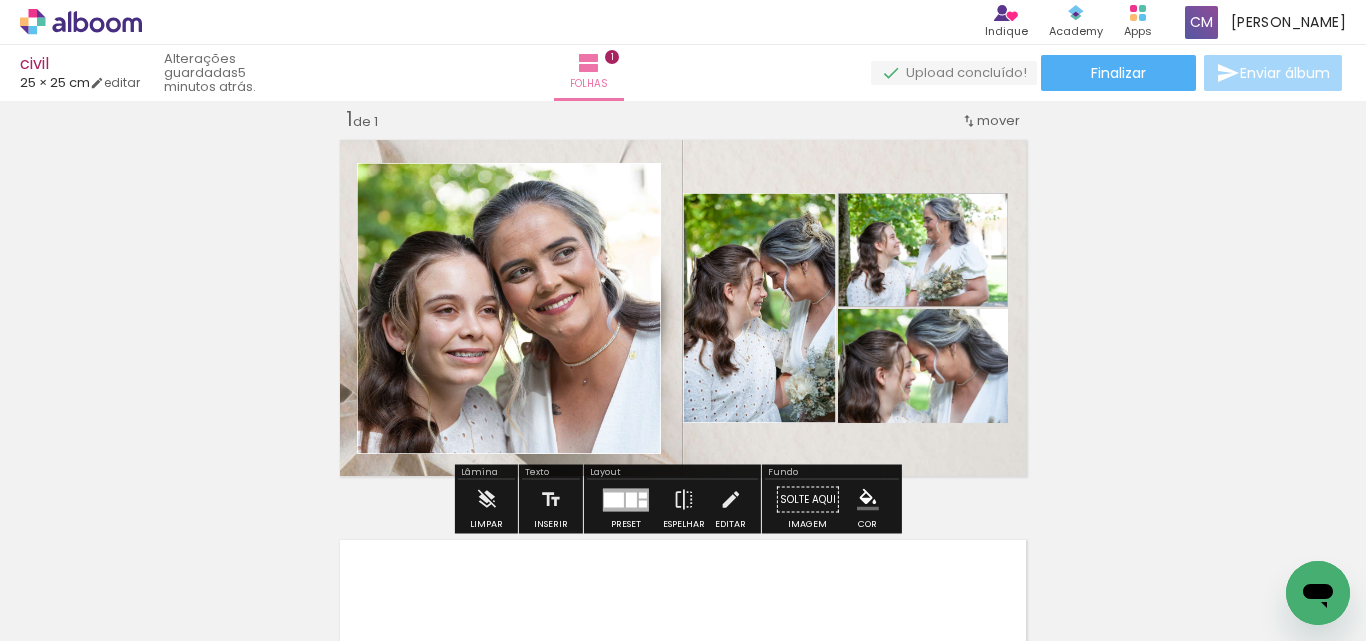 click at bounding box center (904, 372) 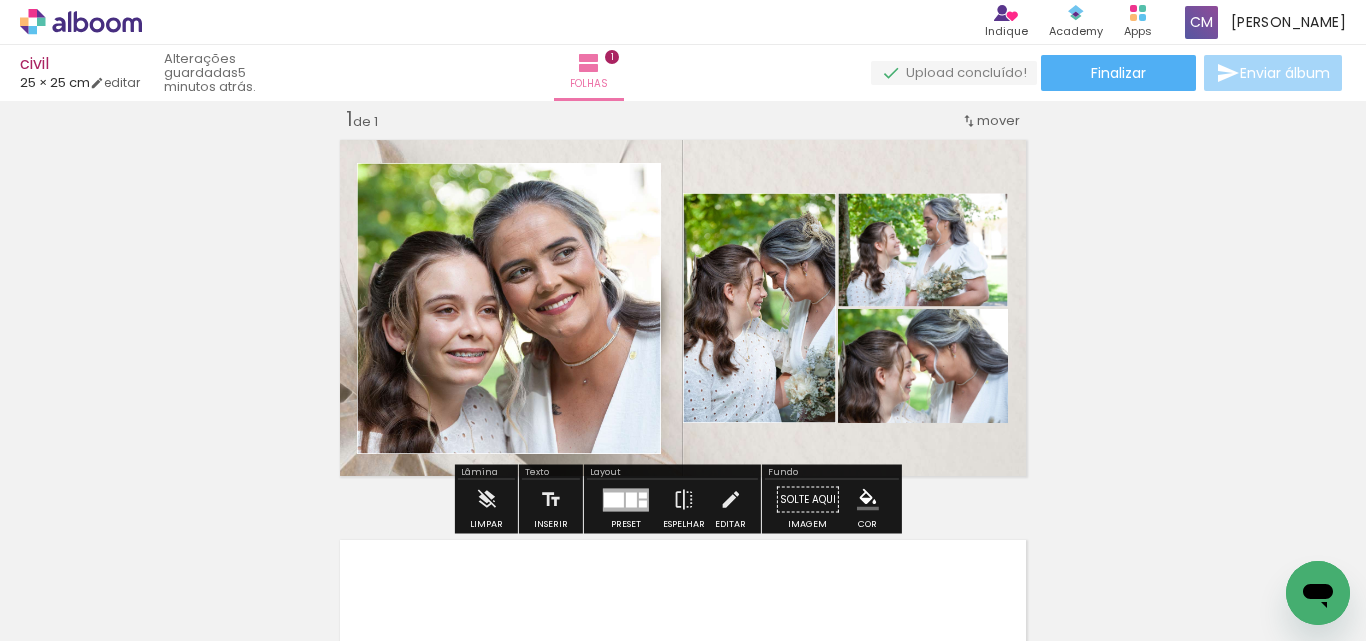 click at bounding box center [902, 408] 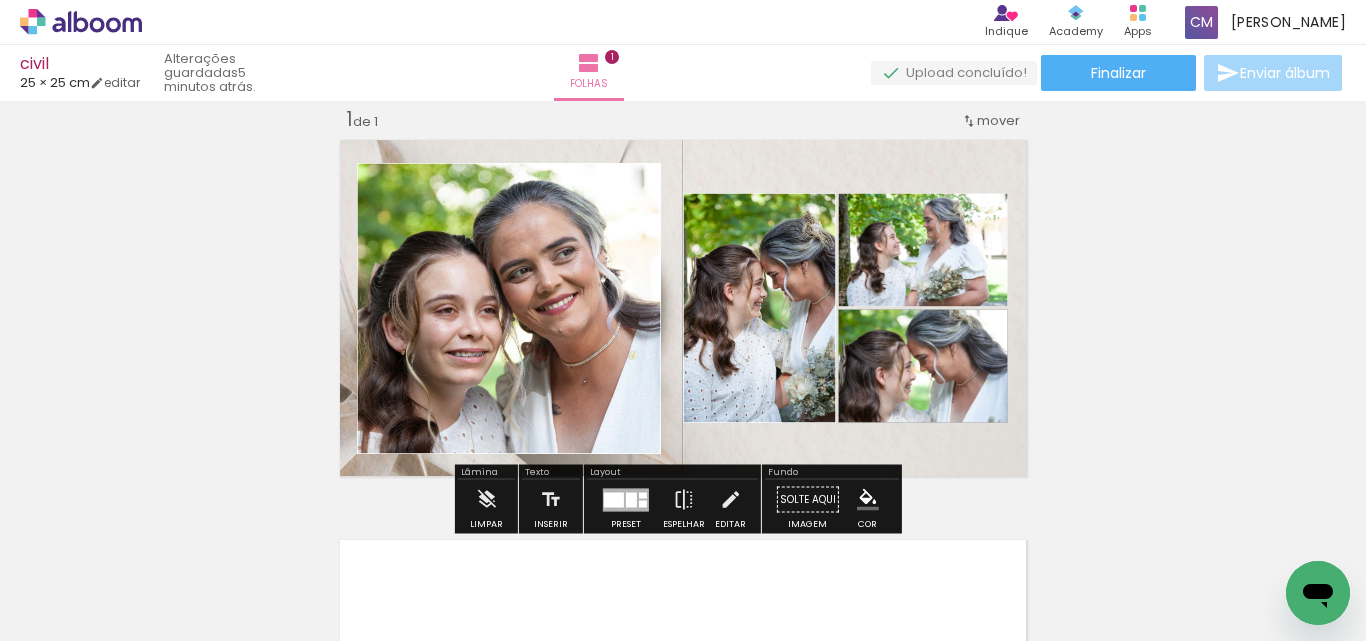 click at bounding box center (0, 0) 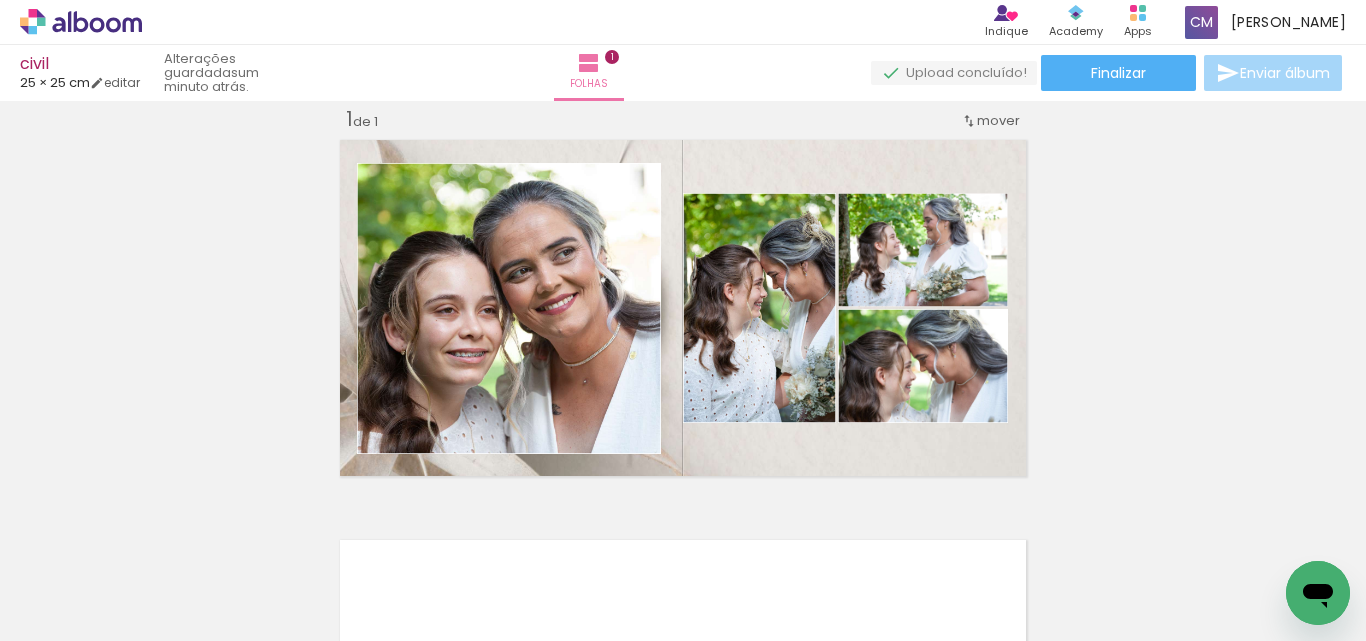 click on "Adicionar
Fotos" at bounding box center [71, 614] 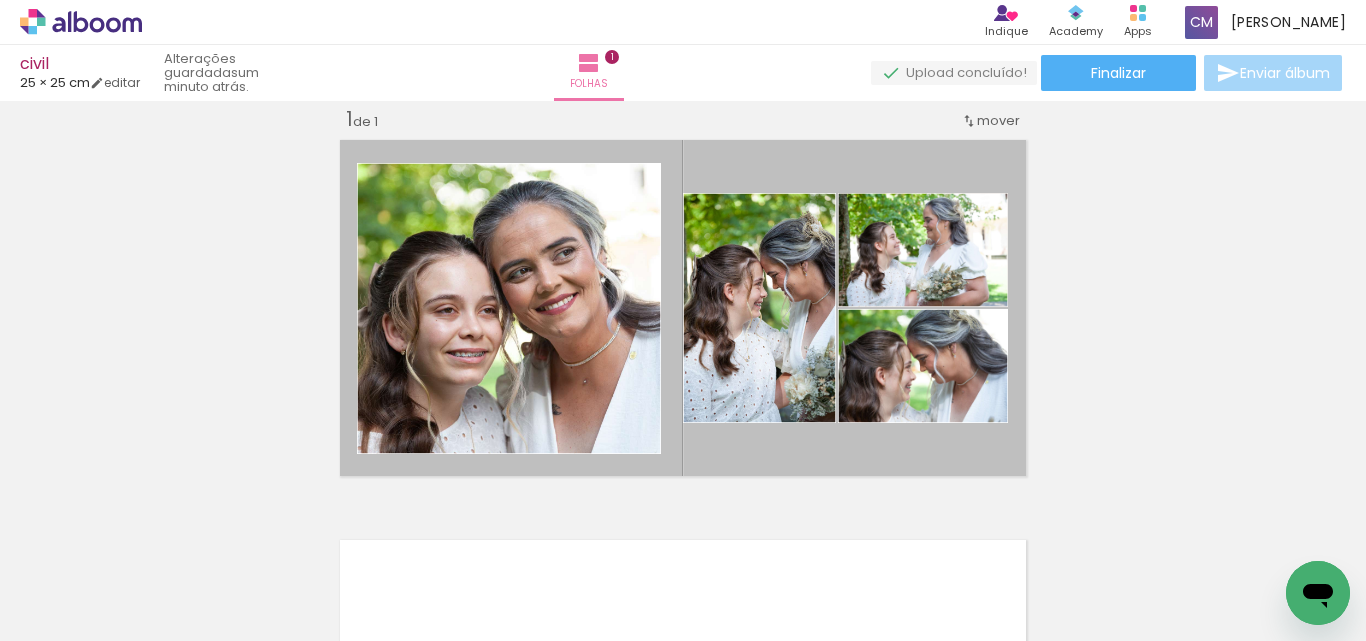 scroll, scrollTop: 0, scrollLeft: 0, axis: both 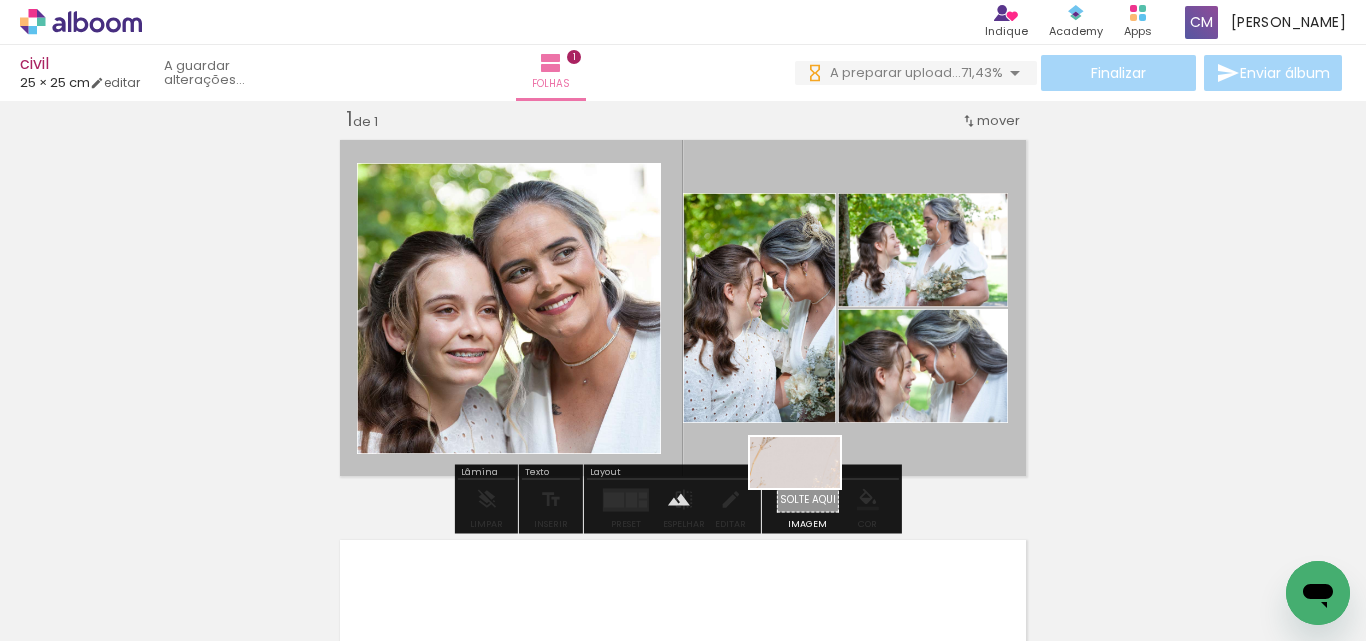 drag, startPoint x: 915, startPoint y: 590, endPoint x: 811, endPoint y: 499, distance: 138.1919 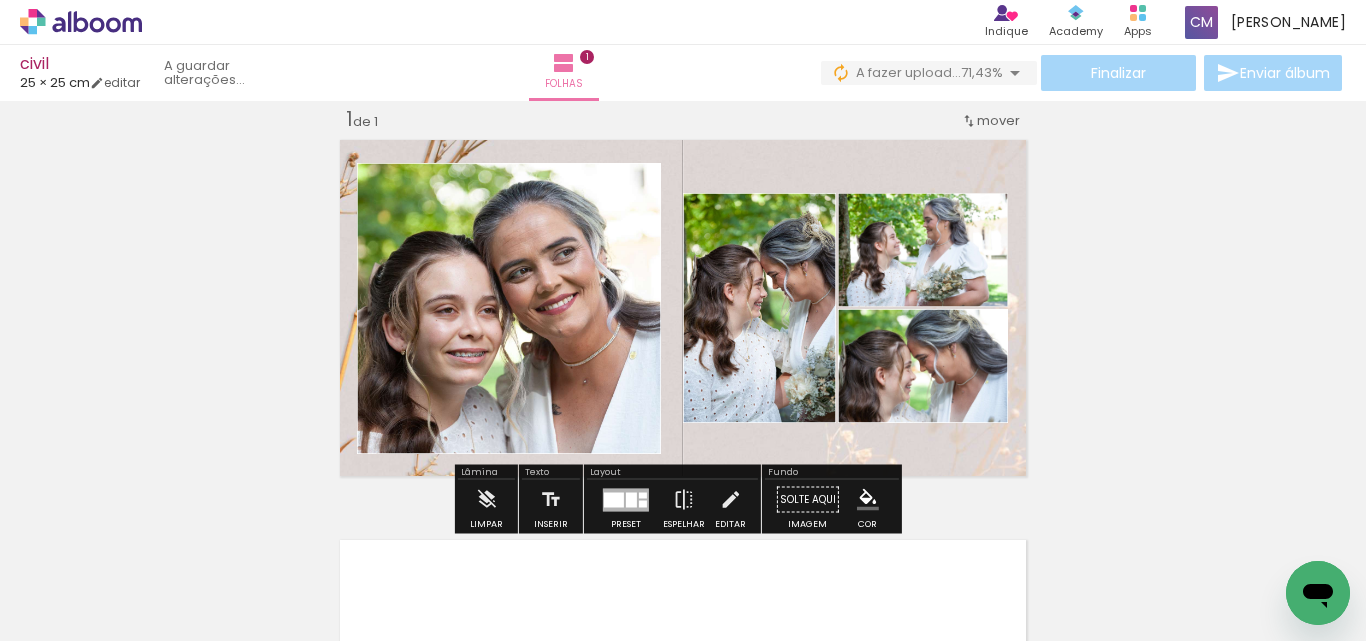 click at bounding box center (683, 308) 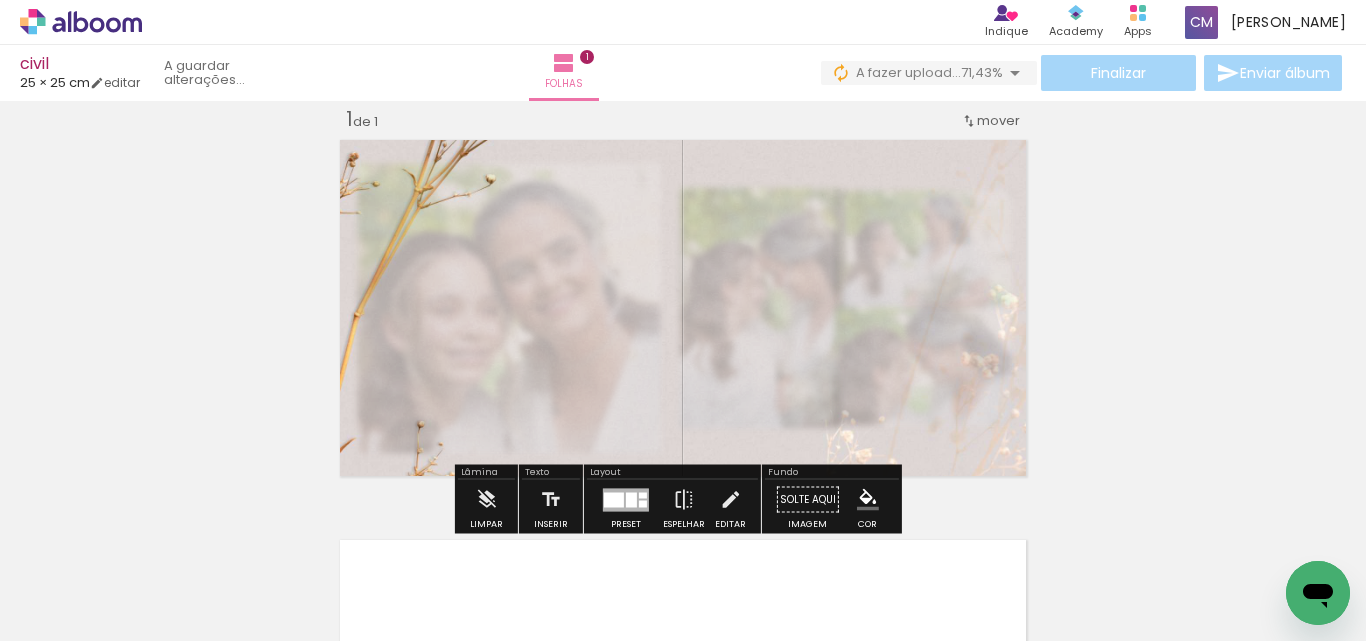click on "Inserir folha 1  de 1" at bounding box center [683, 482] 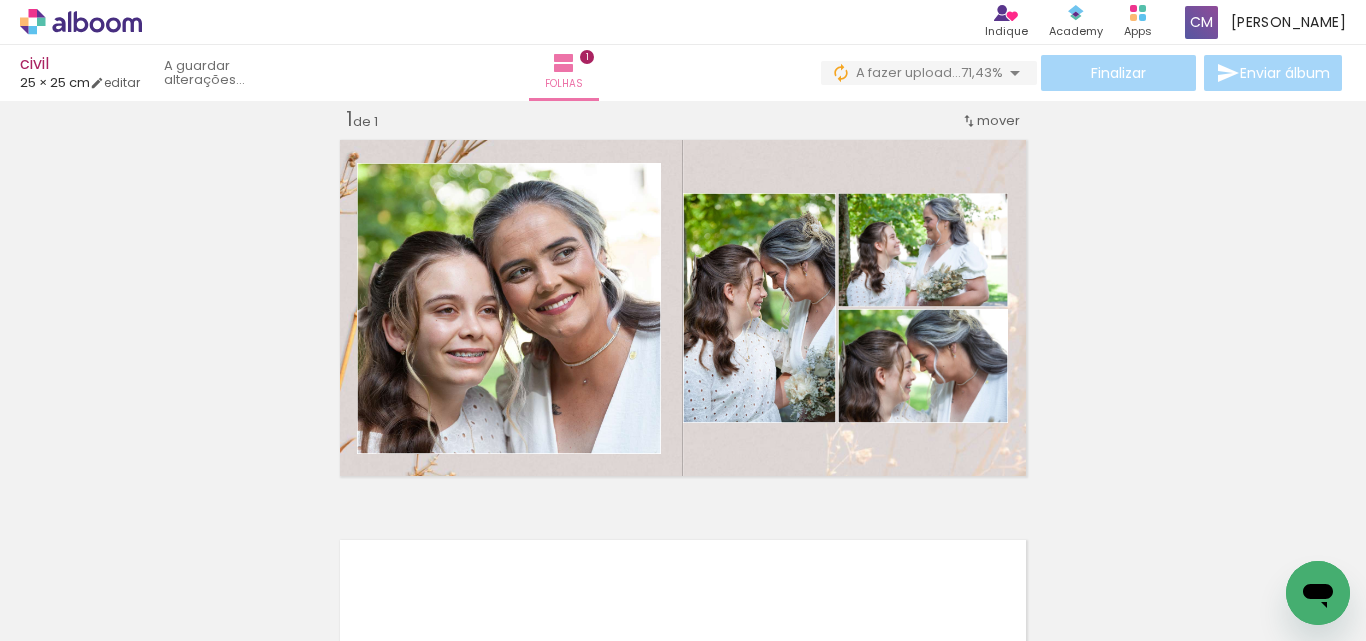 click on "Inserir folha 1  de 1" at bounding box center [683, 482] 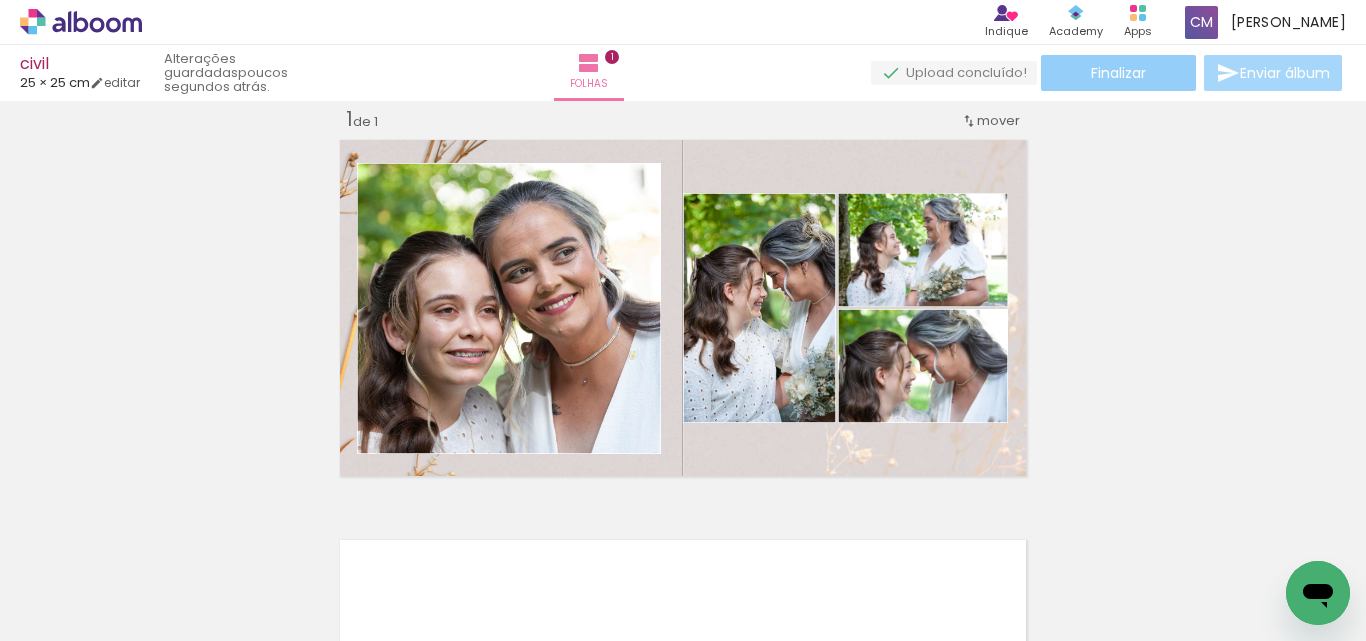 click on "Finalizar" 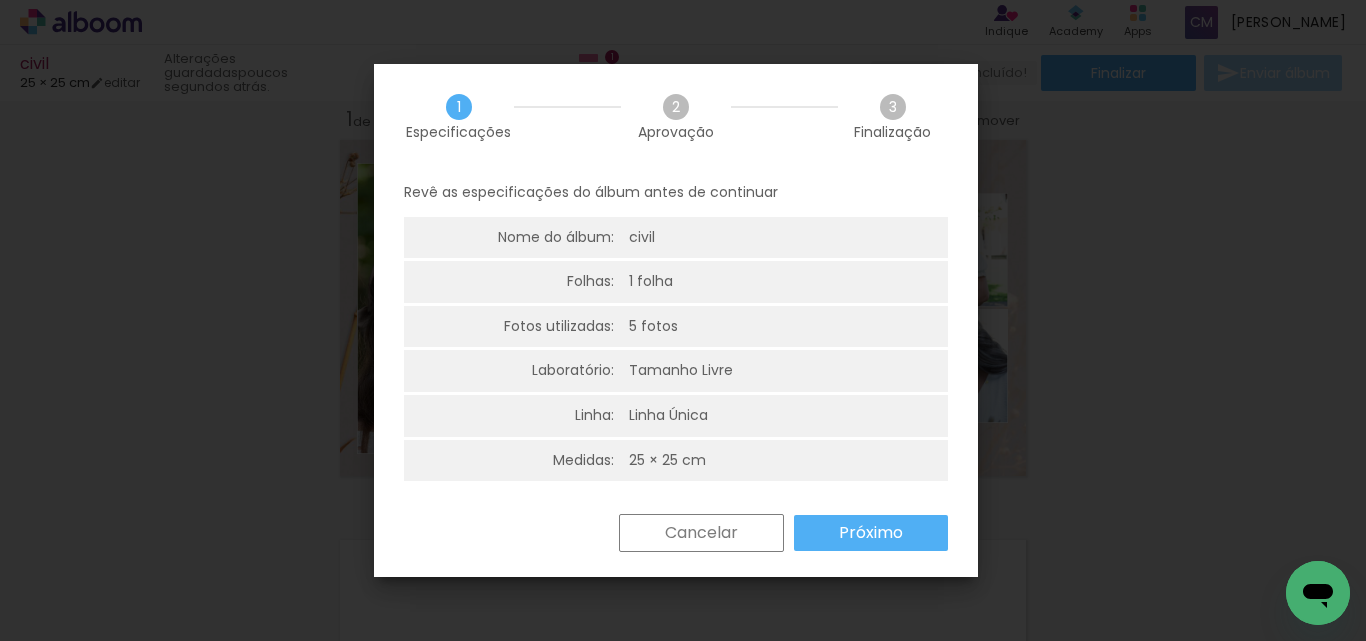 click on "Próximo" at bounding box center (871, 533) 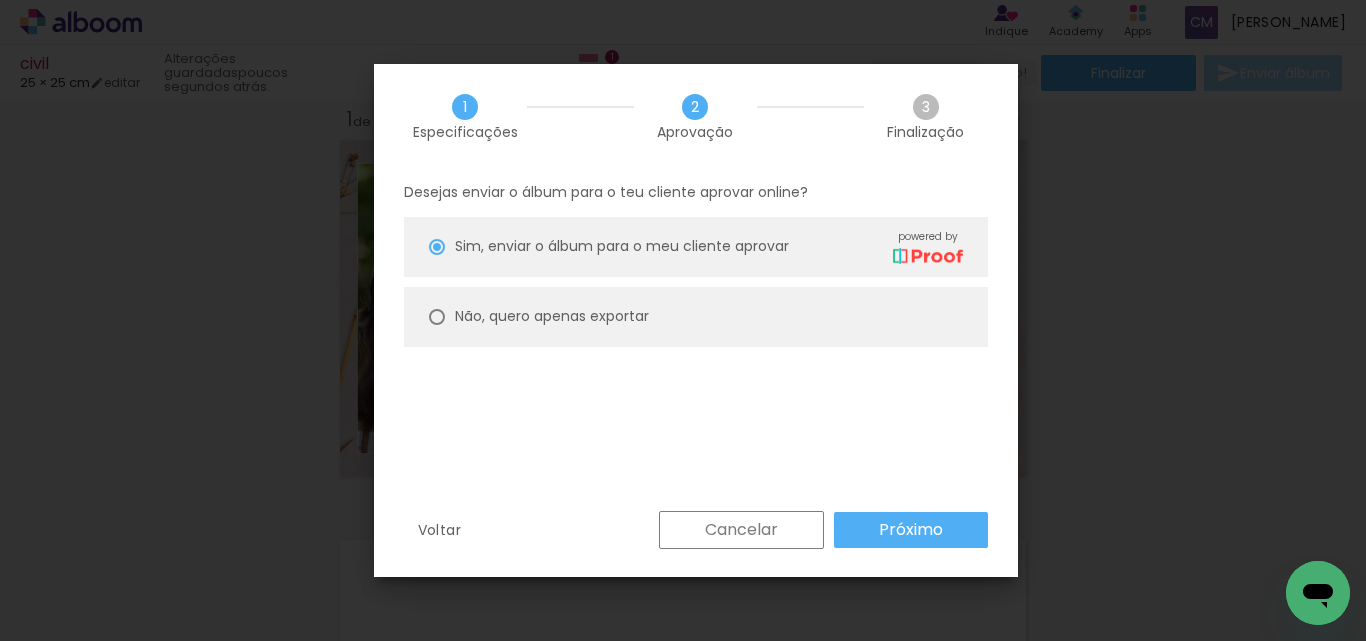 click at bounding box center [437, 247] 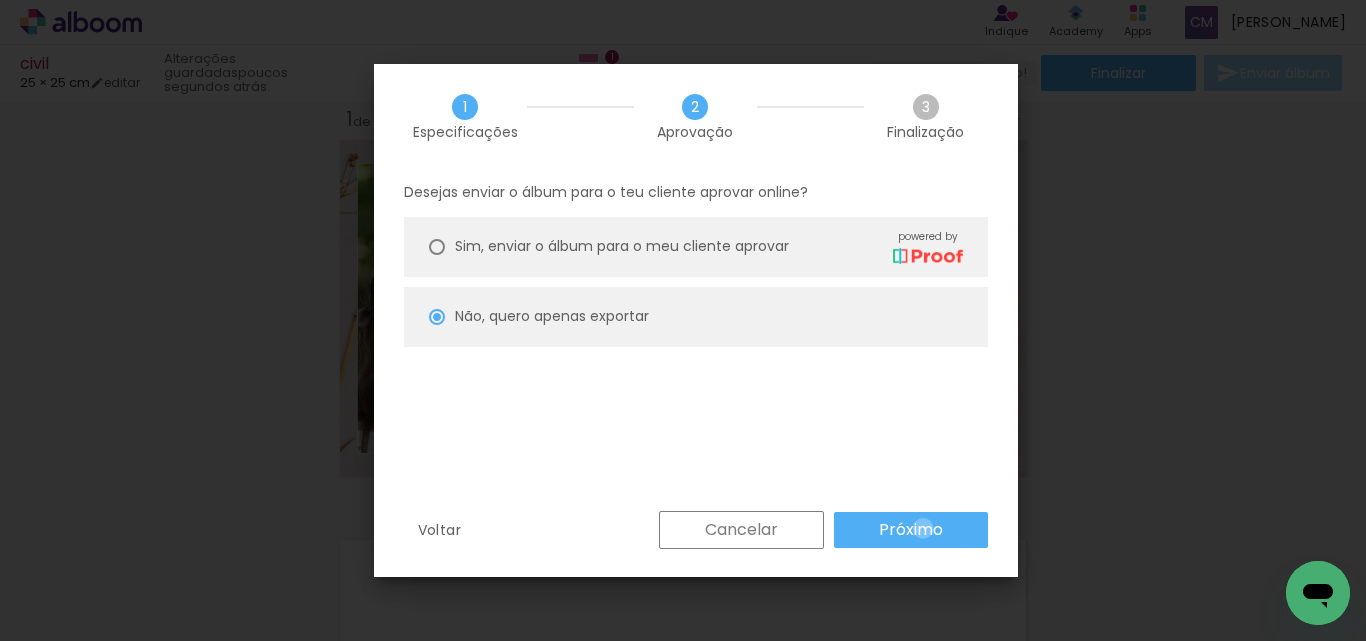 click on "Próximo" at bounding box center (0, 0) 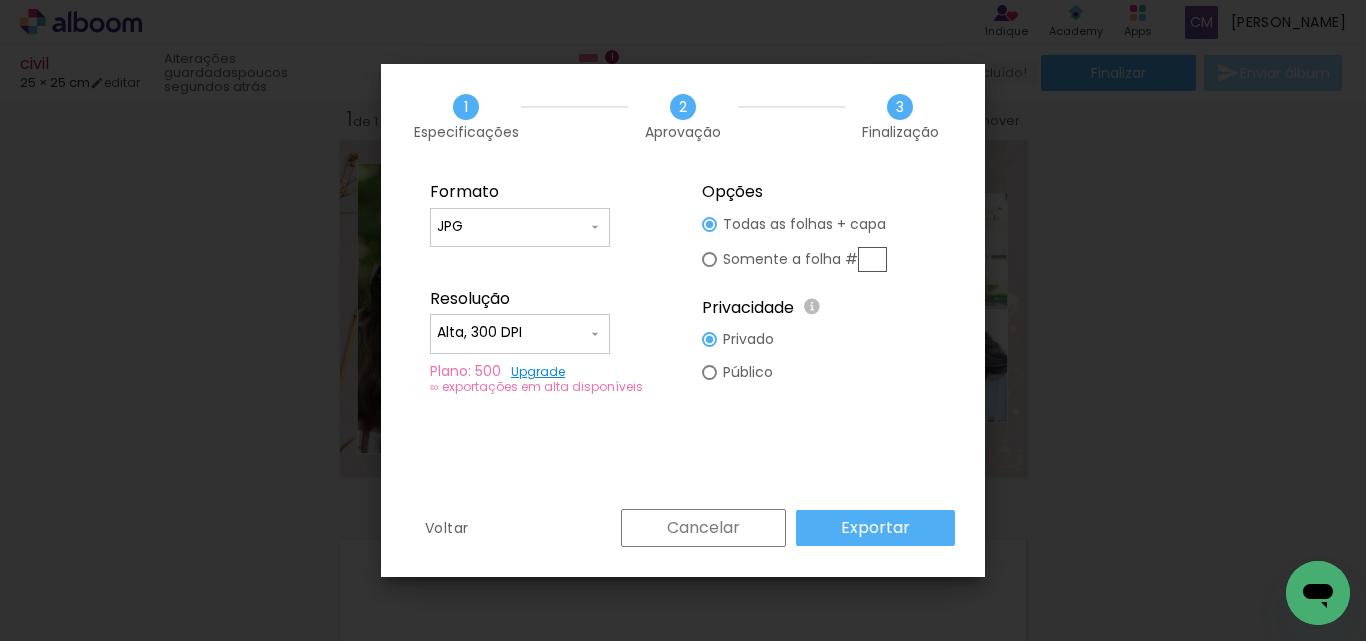 click at bounding box center (872, 259) 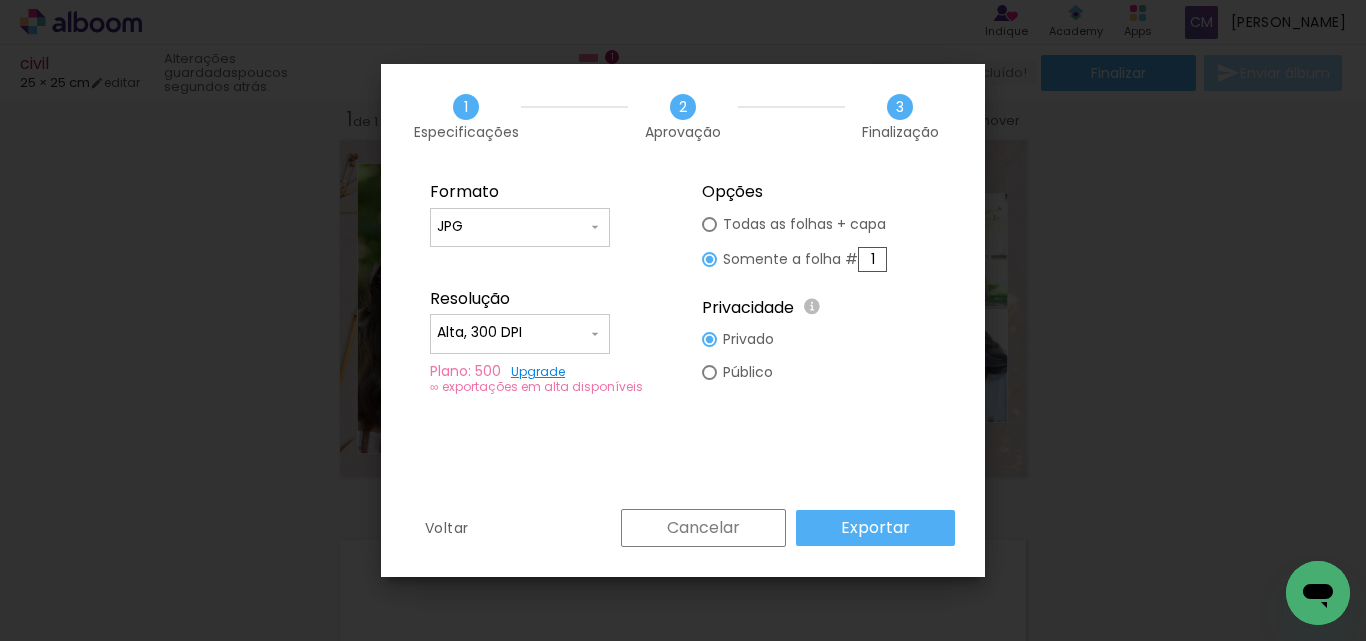 type on "1" 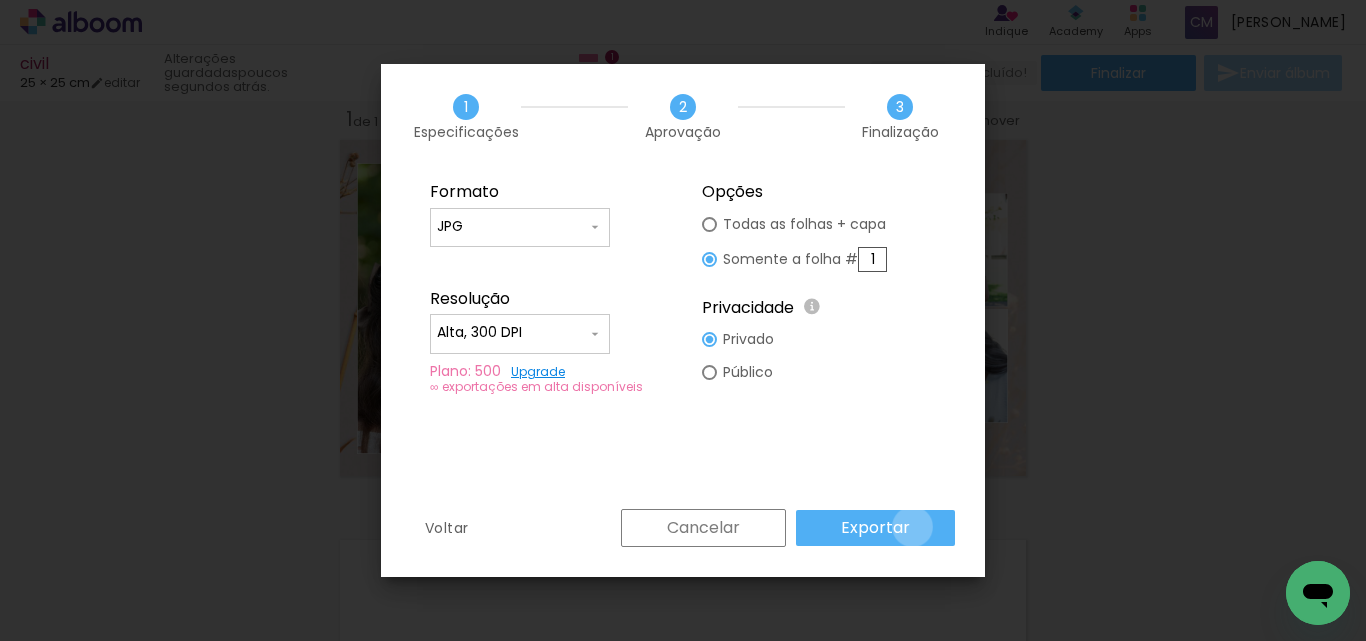 click on "Exportar" at bounding box center (875, 528) 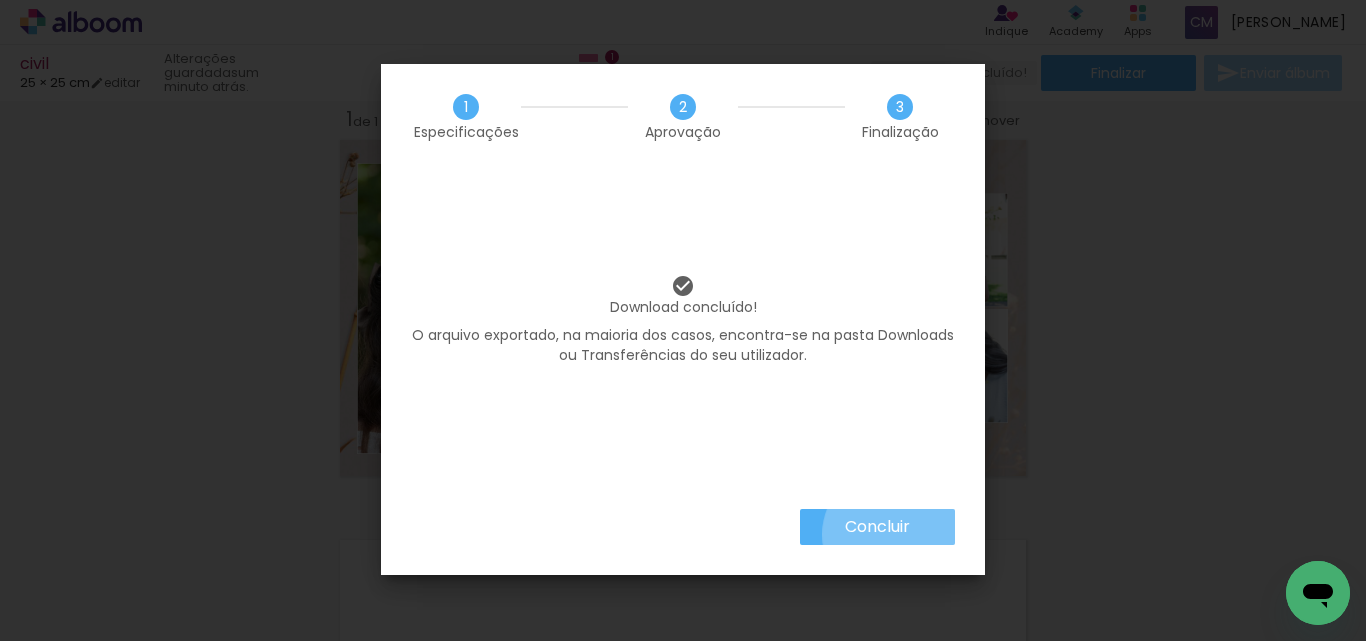 click on "Concluir" at bounding box center (0, 0) 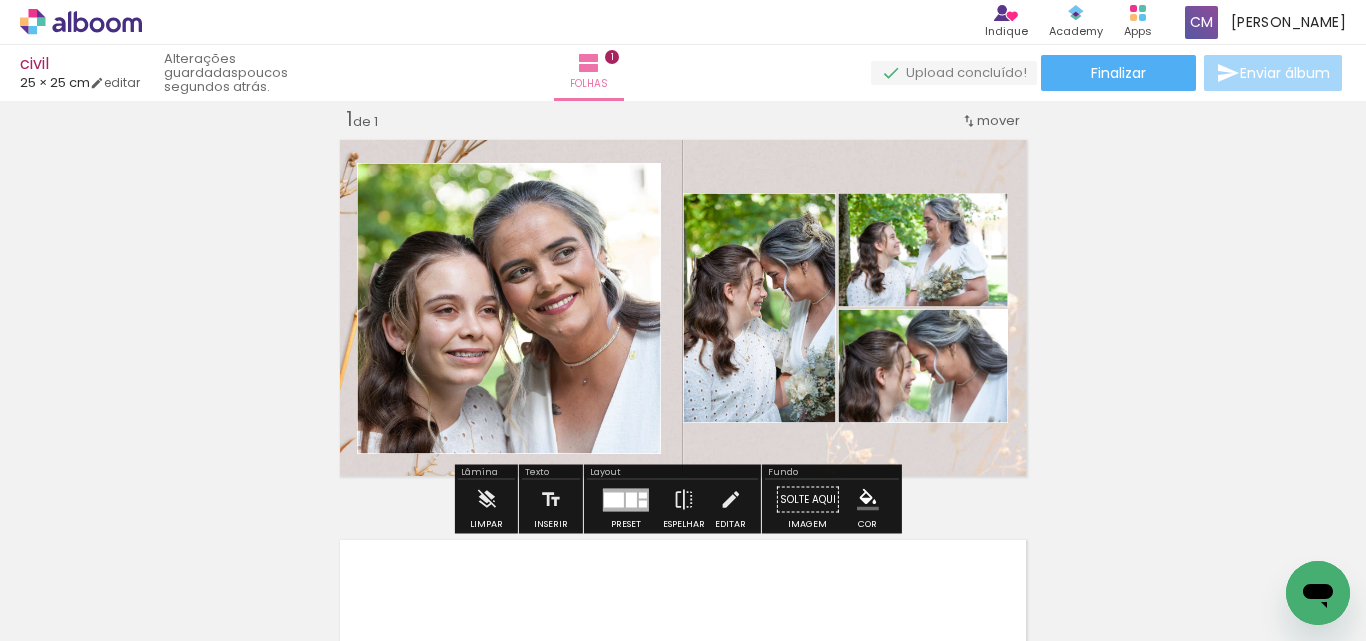 click at bounding box center [683, 308] 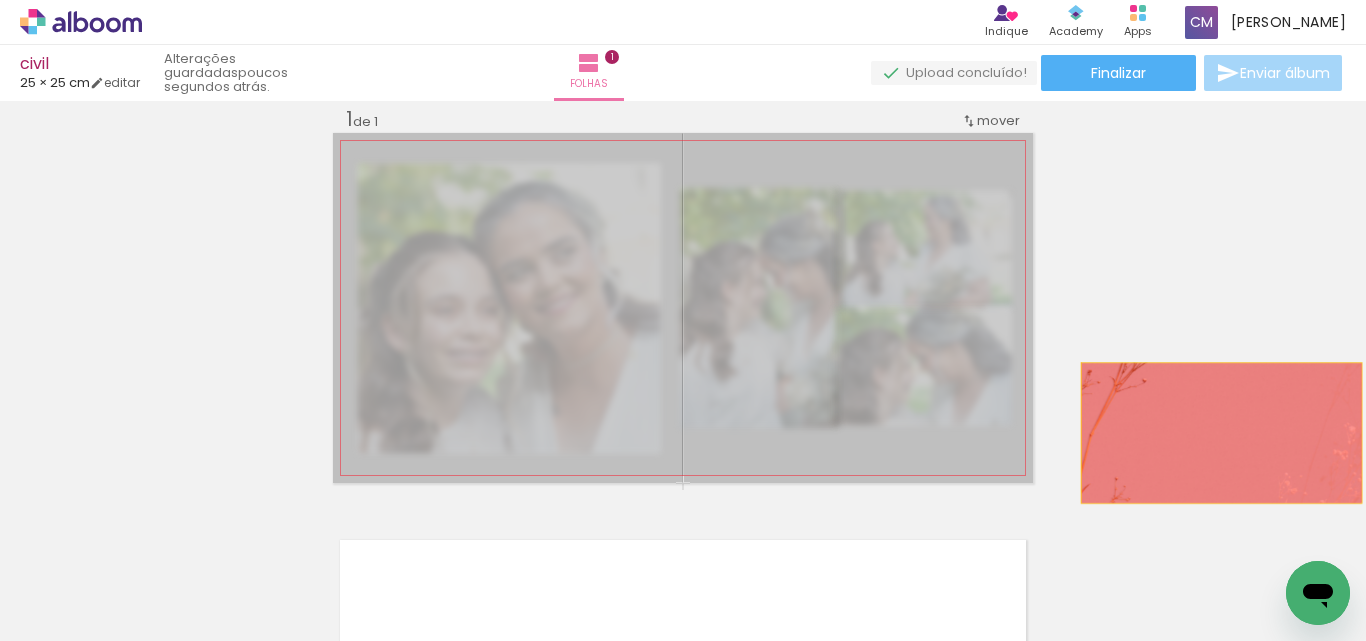 drag, startPoint x: 934, startPoint y: 440, endPoint x: 1277, endPoint y: 430, distance: 343.14575 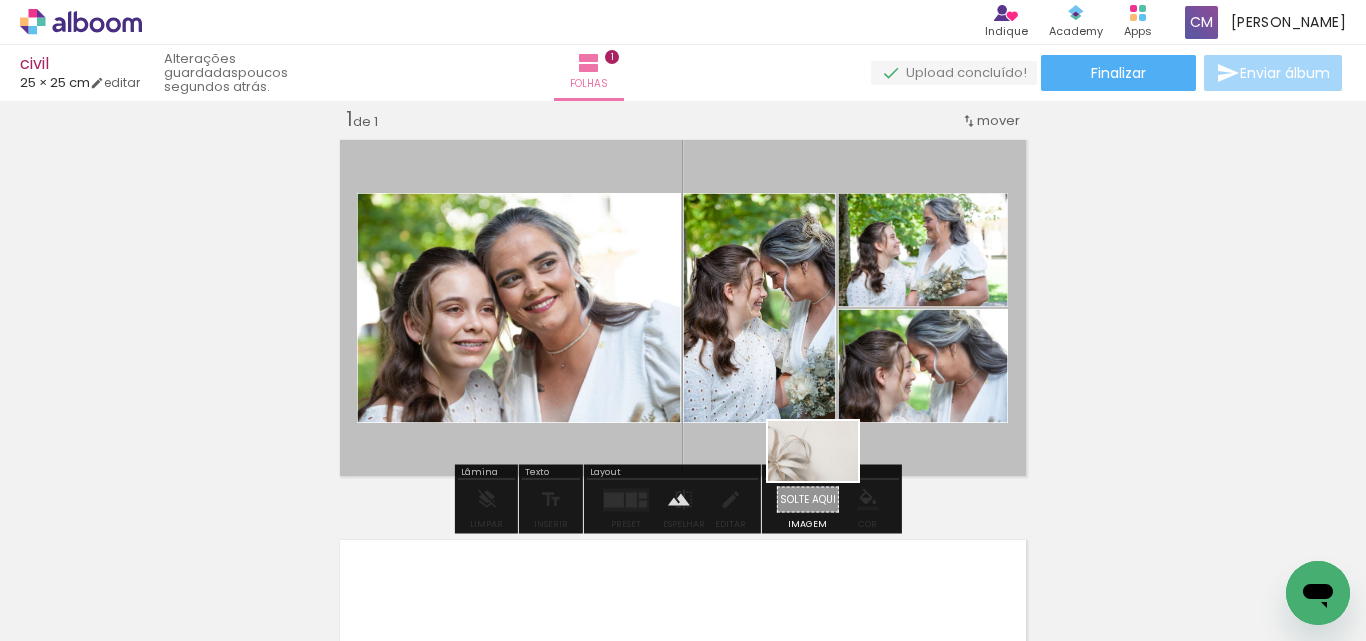 drag, startPoint x: 751, startPoint y: 595, endPoint x: 831, endPoint y: 485, distance: 136.01471 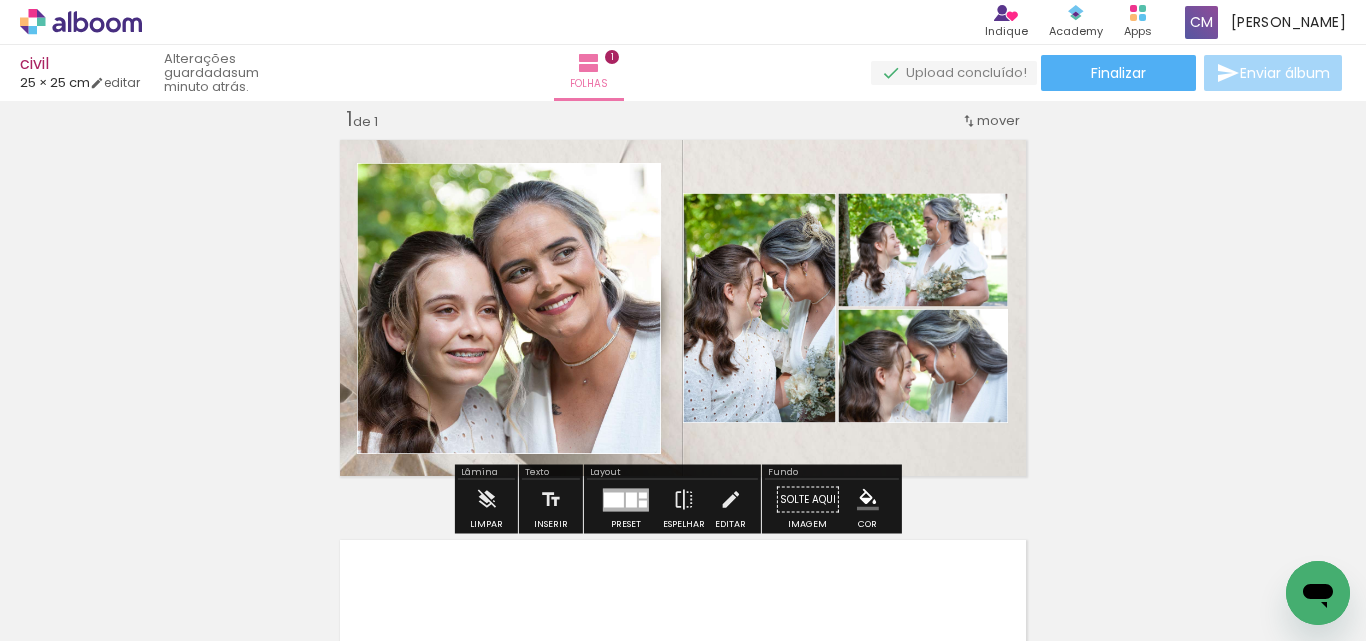click on "Inserir folha 1  de 1" at bounding box center (683, 482) 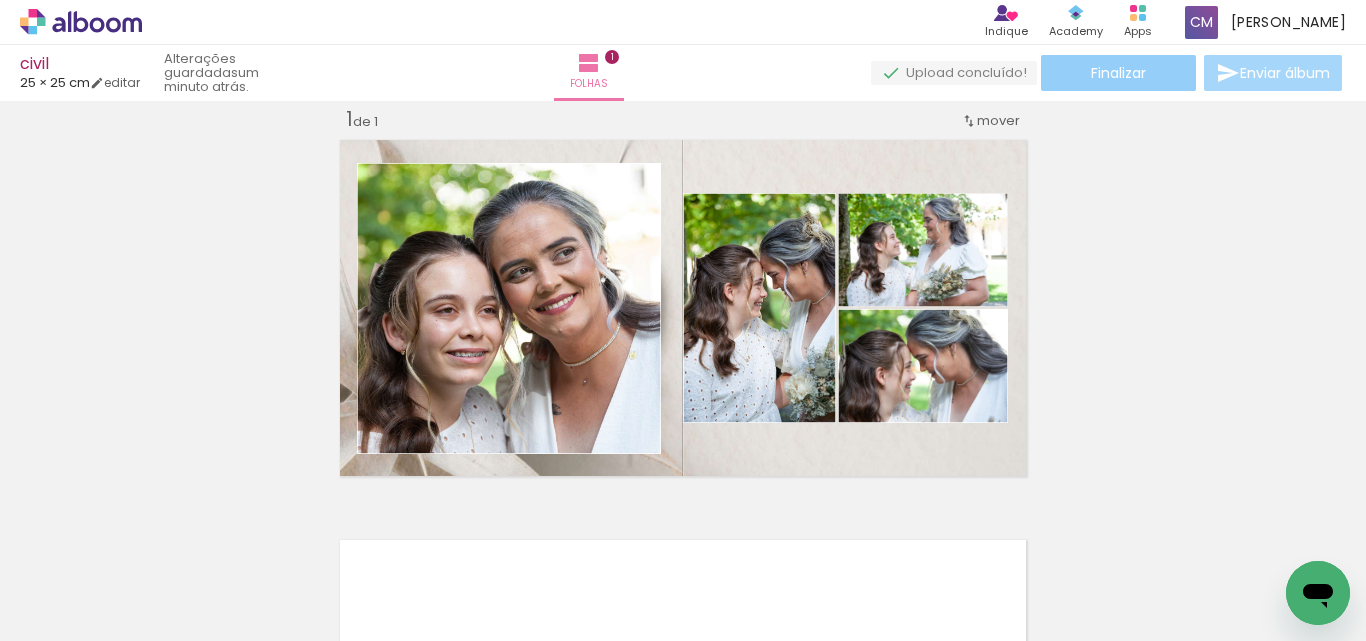 click on "Finalizar" 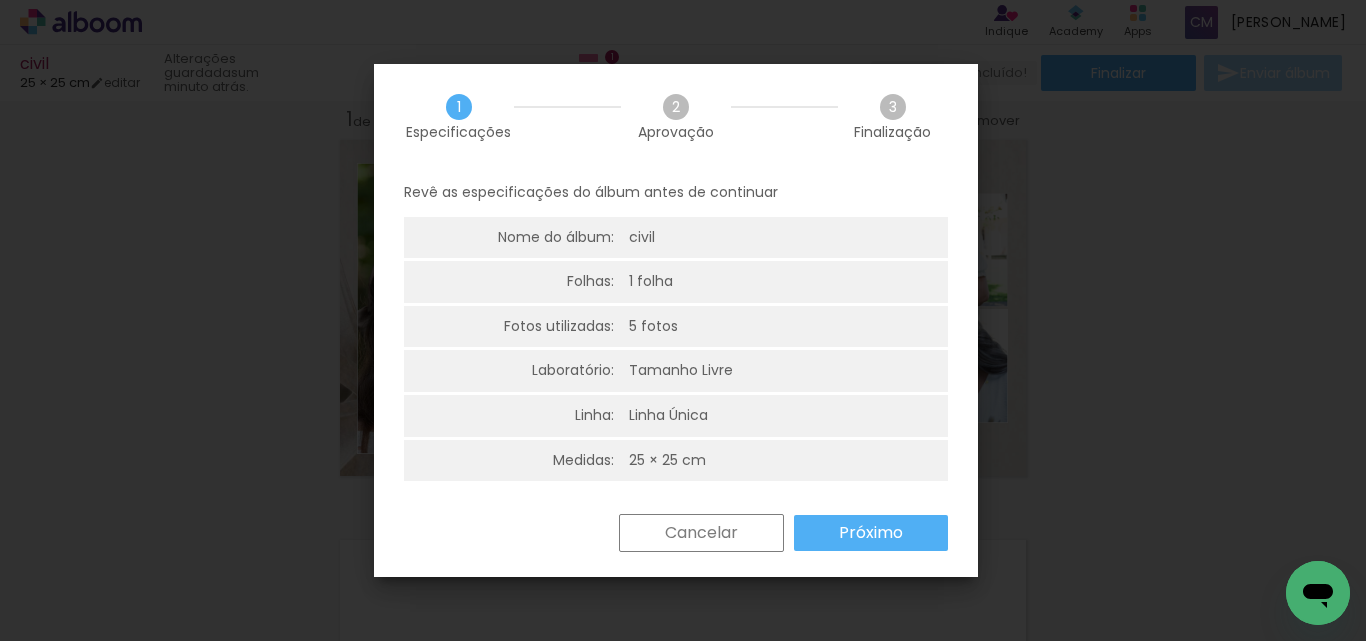 click on "Próximo" at bounding box center [0, 0] 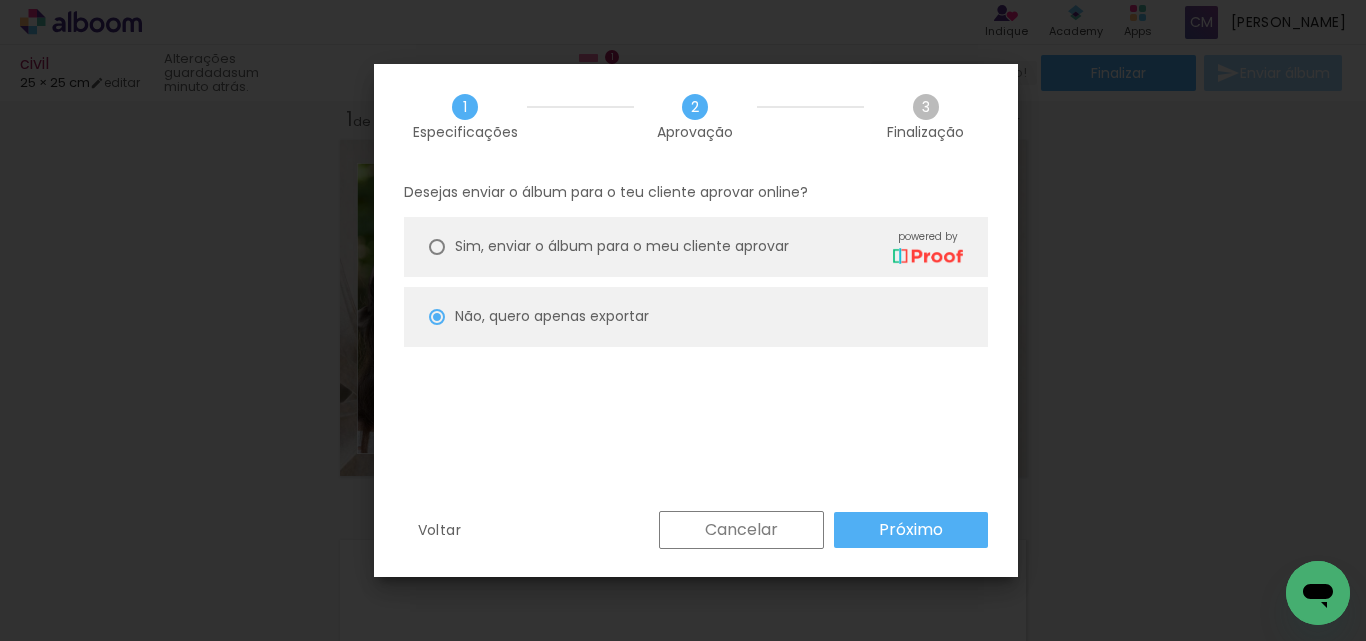 click on "Próximo" at bounding box center [911, 530] 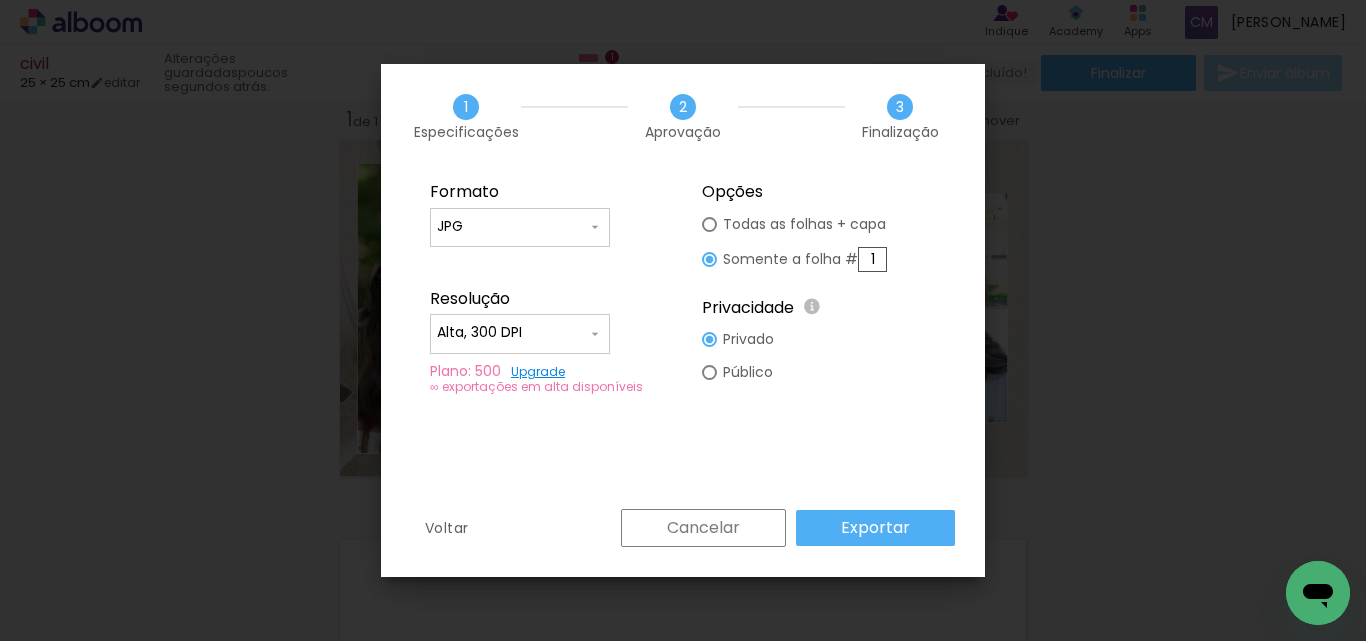 click on "Exportar" at bounding box center [875, 528] 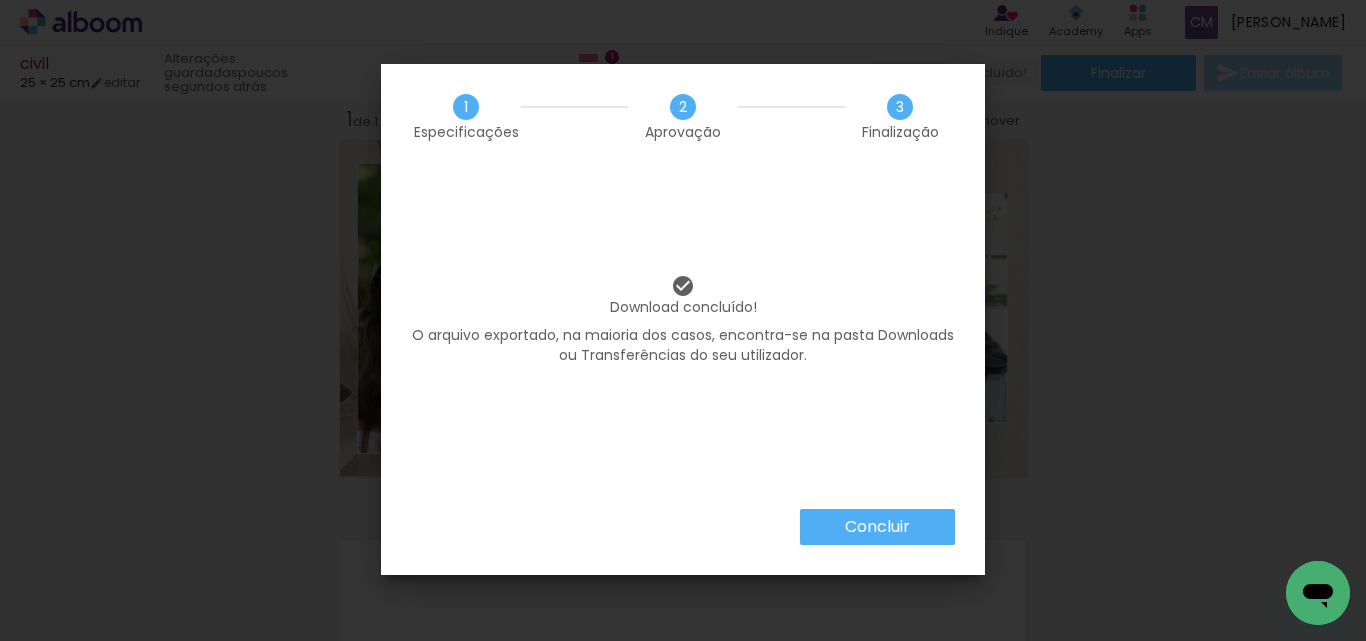 click on "Concluir" at bounding box center (0, 0) 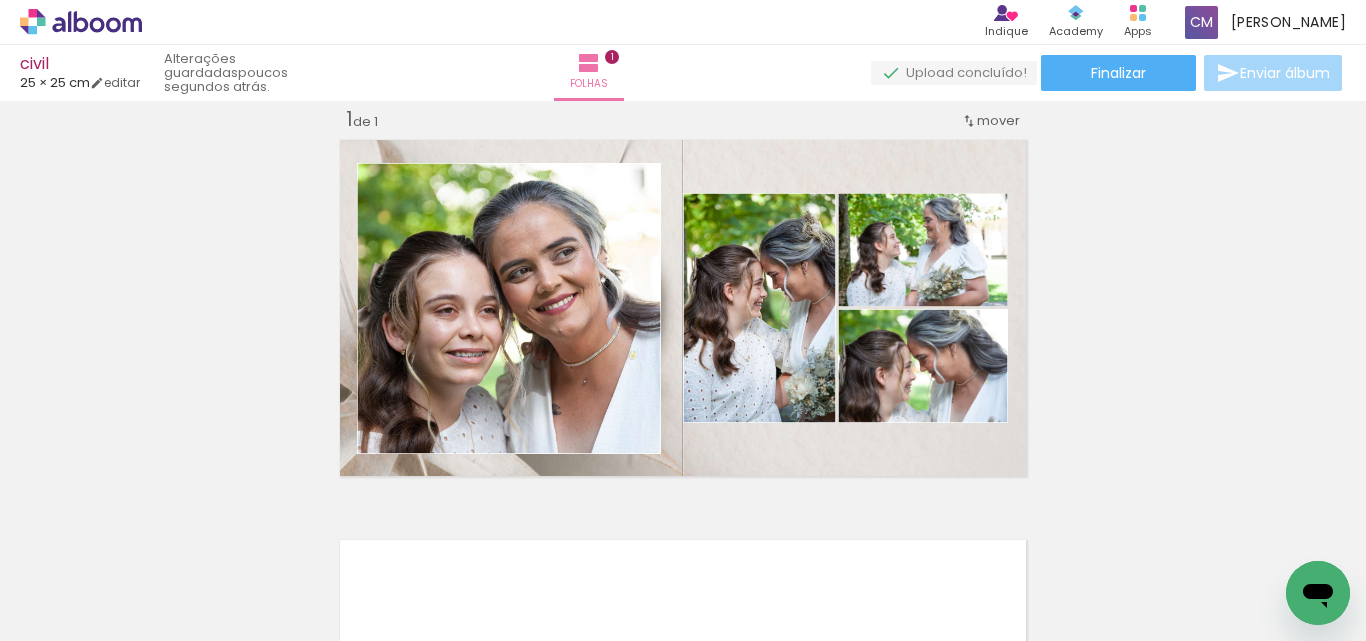 click on "Adicionar
Fotos" at bounding box center (71, 614) 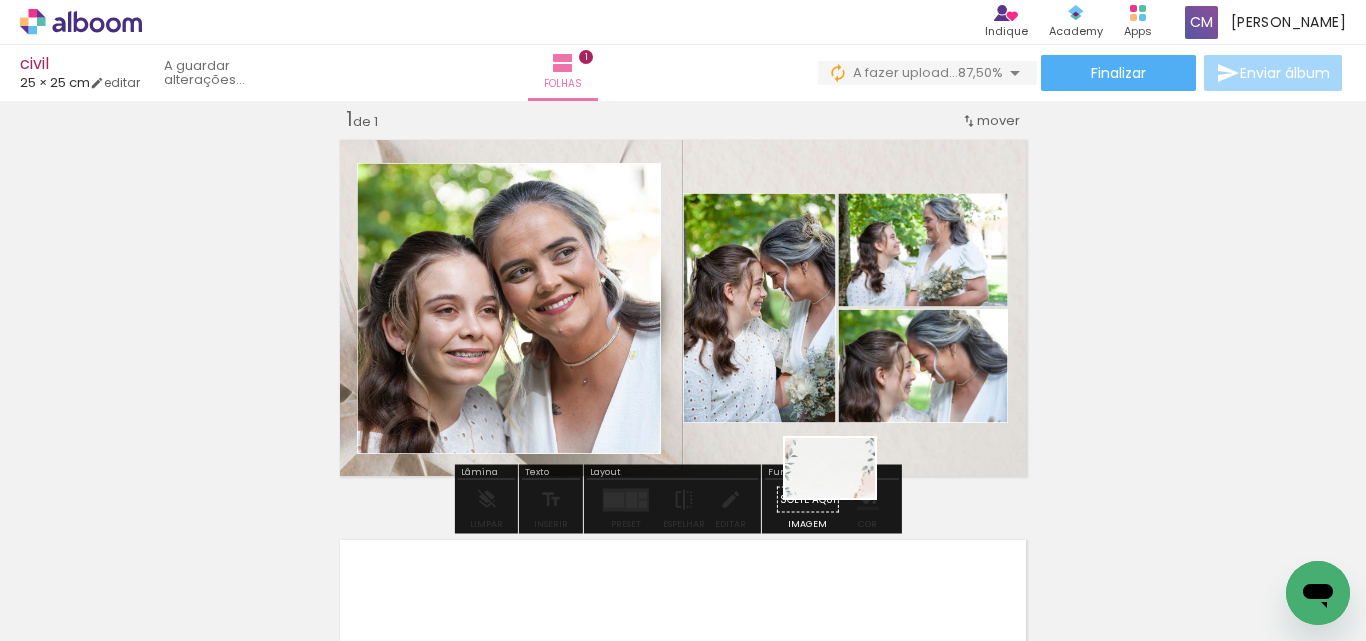 drag, startPoint x: 1010, startPoint y: 600, endPoint x: 845, endPoint y: 498, distance: 193.98196 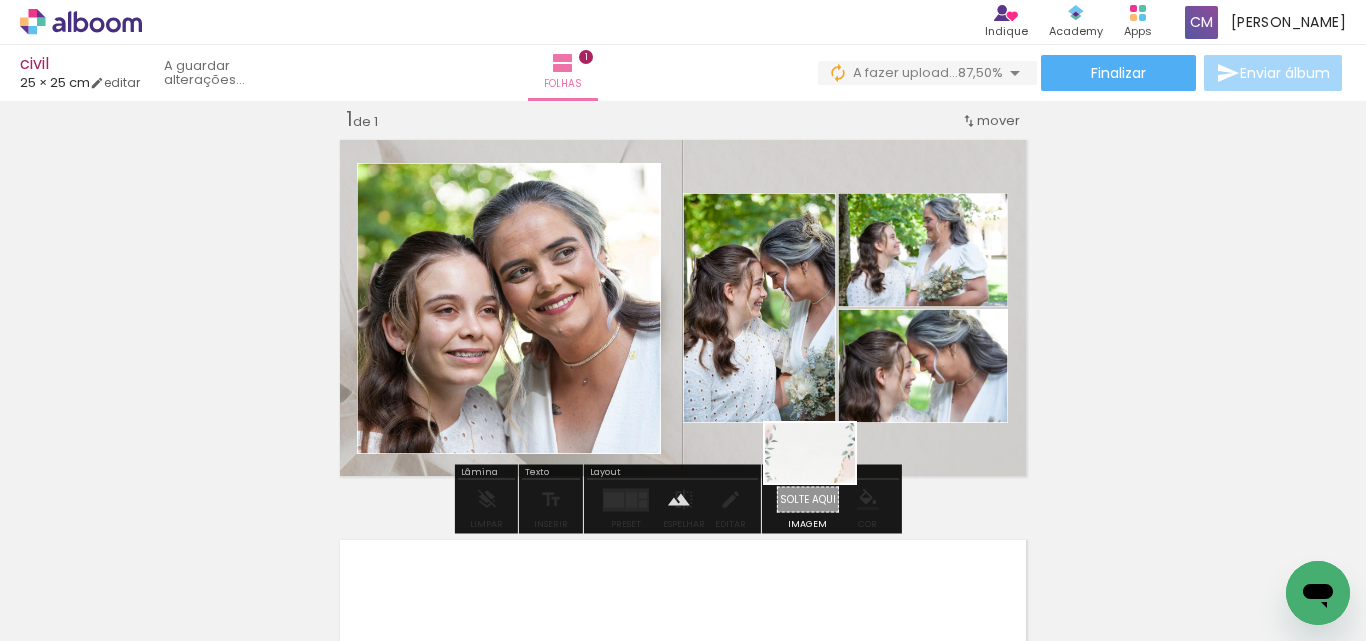 drag, startPoint x: 983, startPoint y: 587, endPoint x: 825, endPoint y: 483, distance: 189.15602 